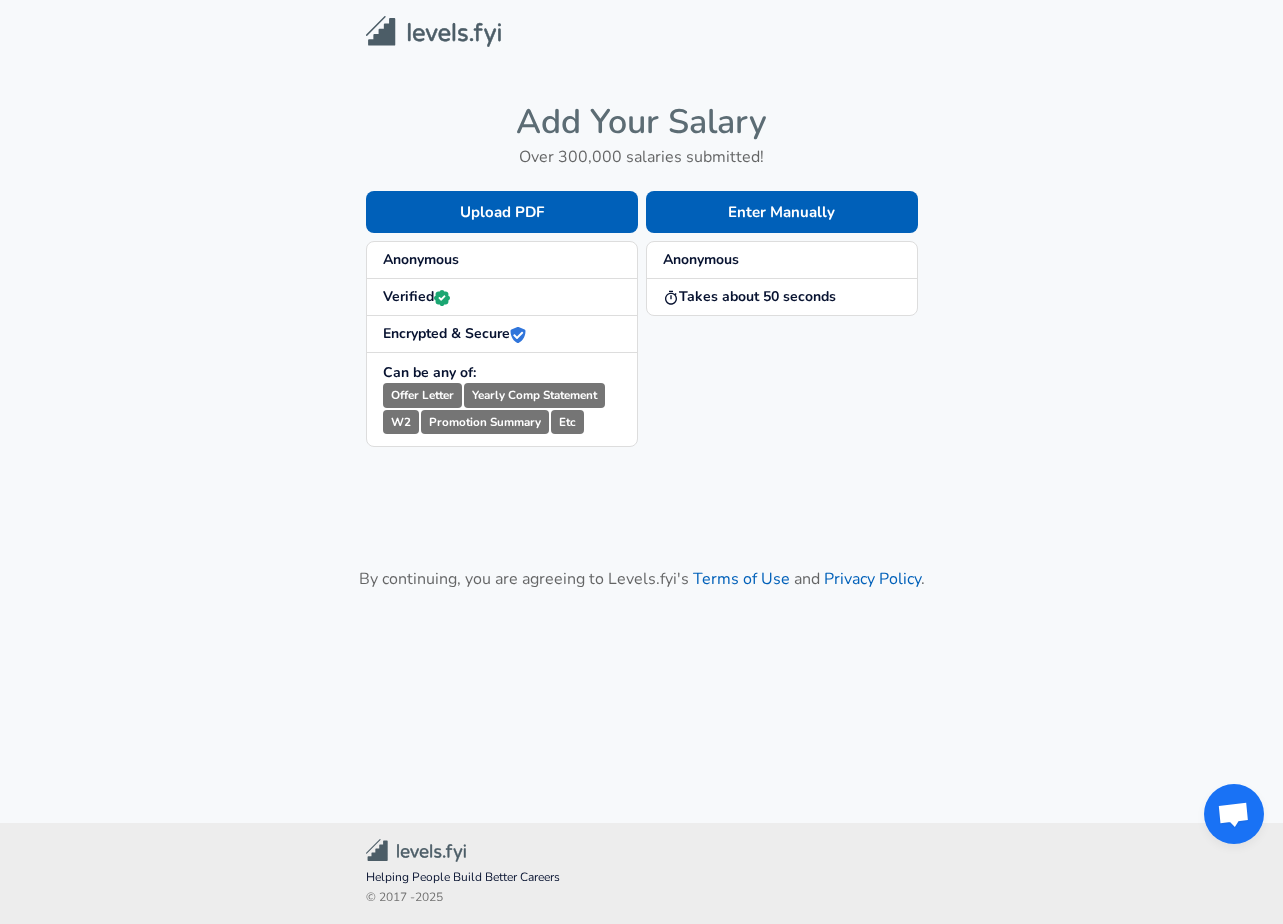 scroll, scrollTop: 0, scrollLeft: 0, axis: both 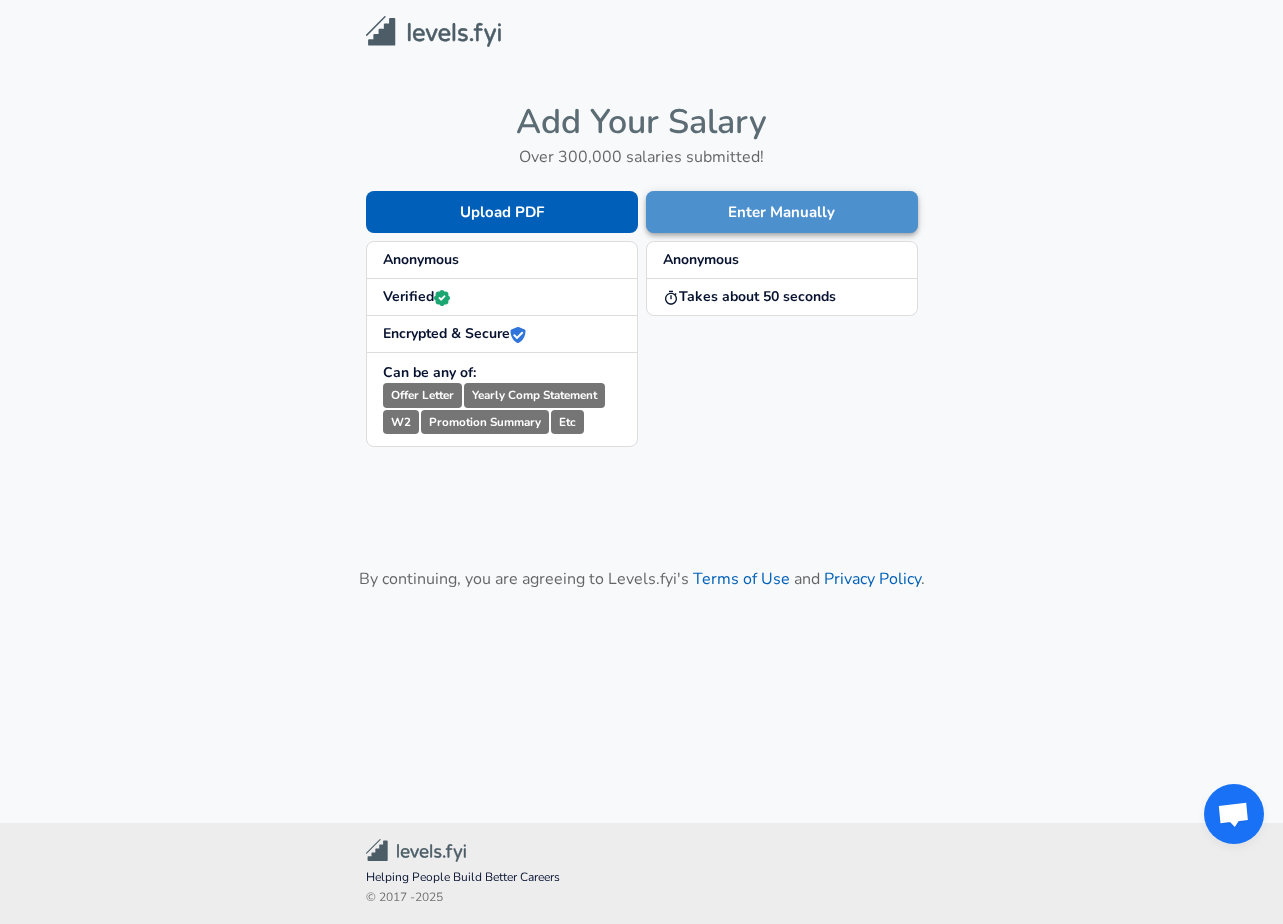 click on "Enter Manually" at bounding box center (782, 212) 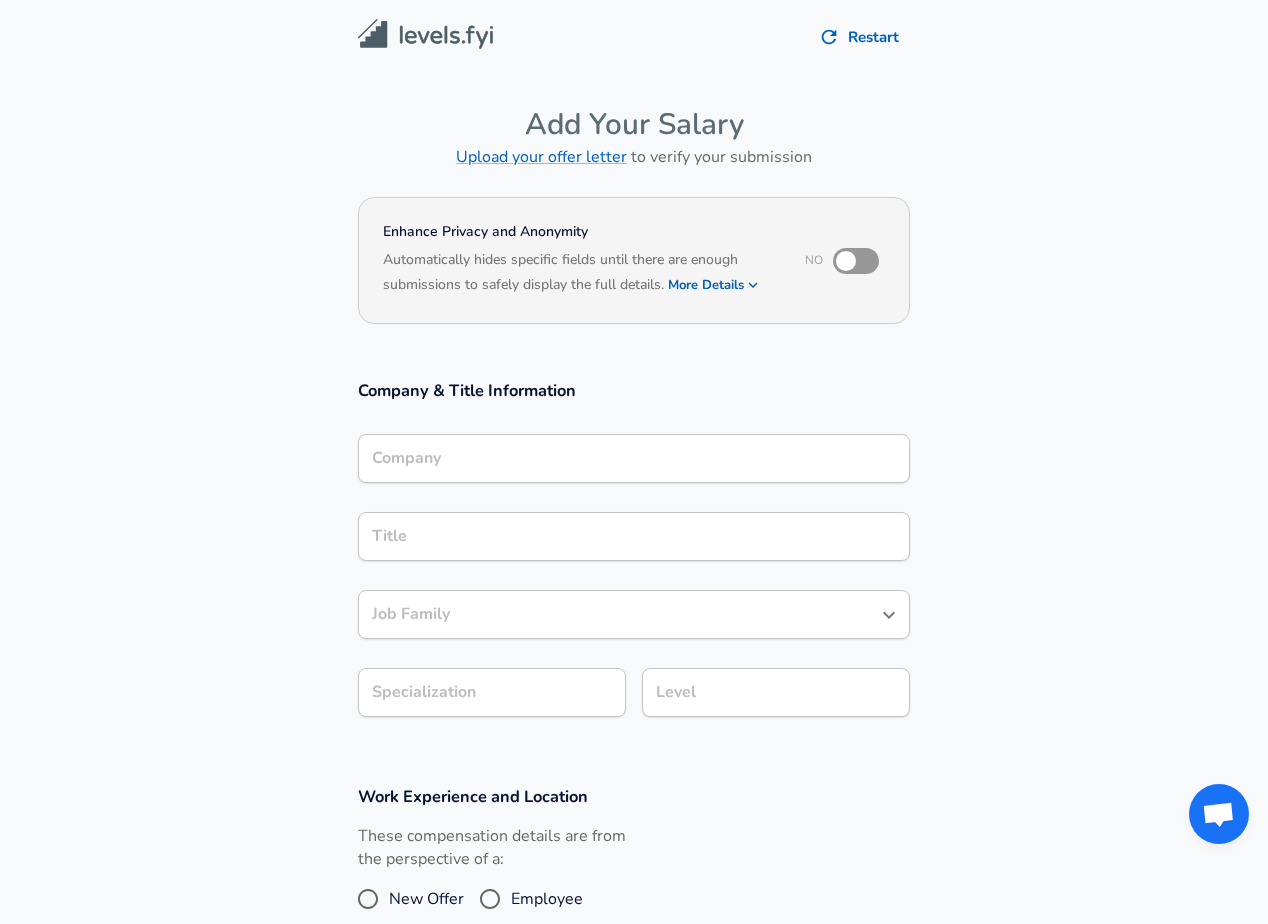 click on "Company" at bounding box center (634, 458) 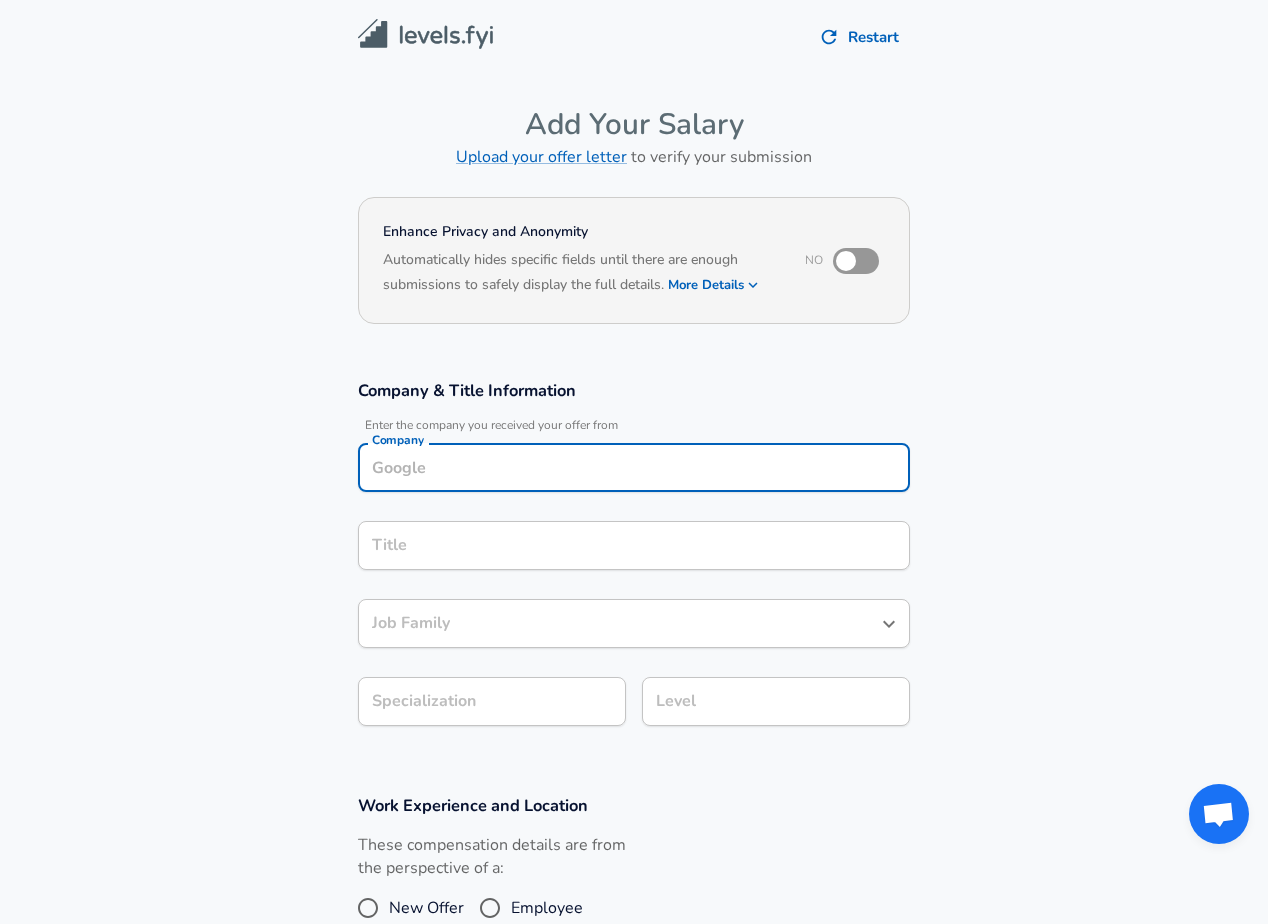 scroll, scrollTop: 20, scrollLeft: 0, axis: vertical 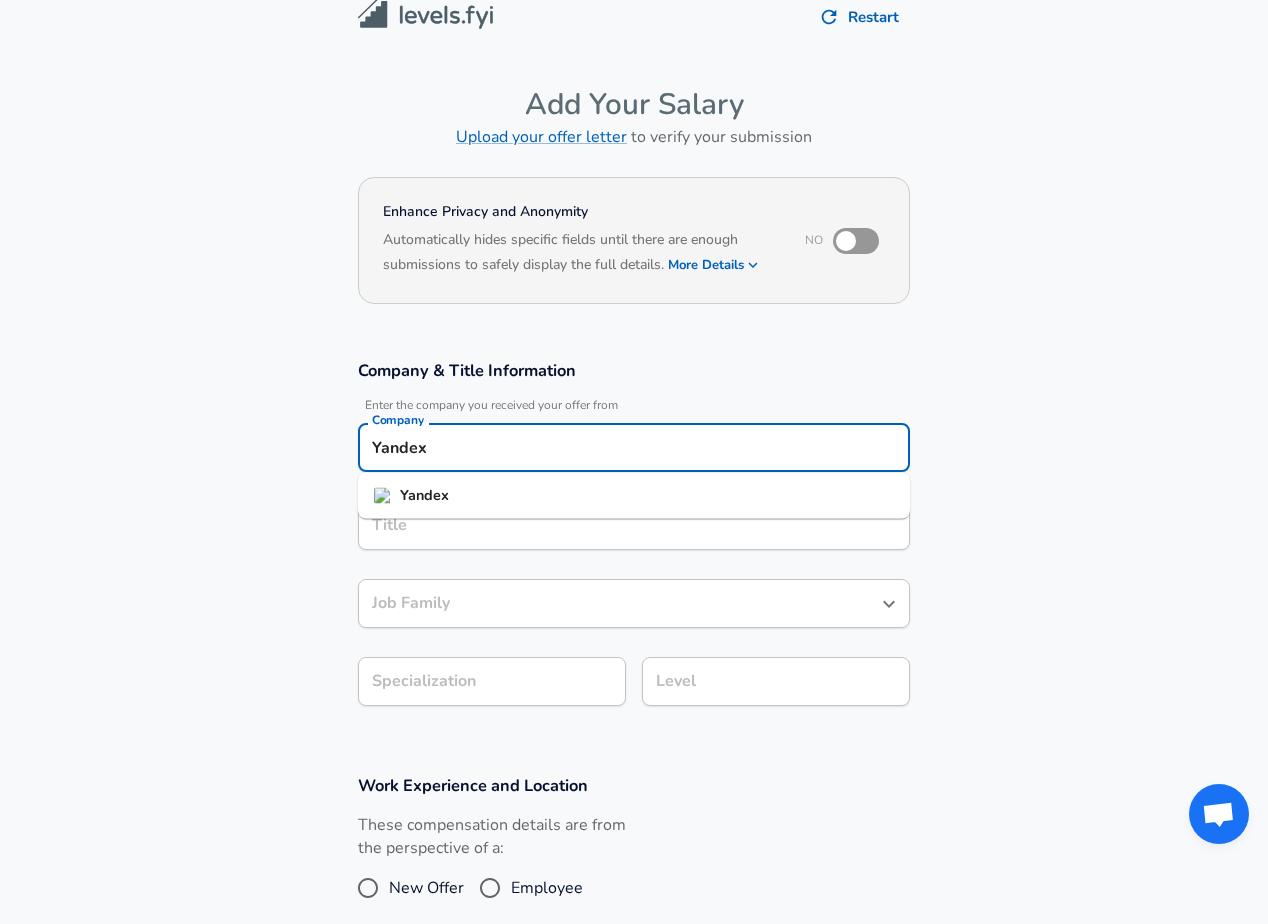 click on "Yandex" at bounding box center [634, 496] 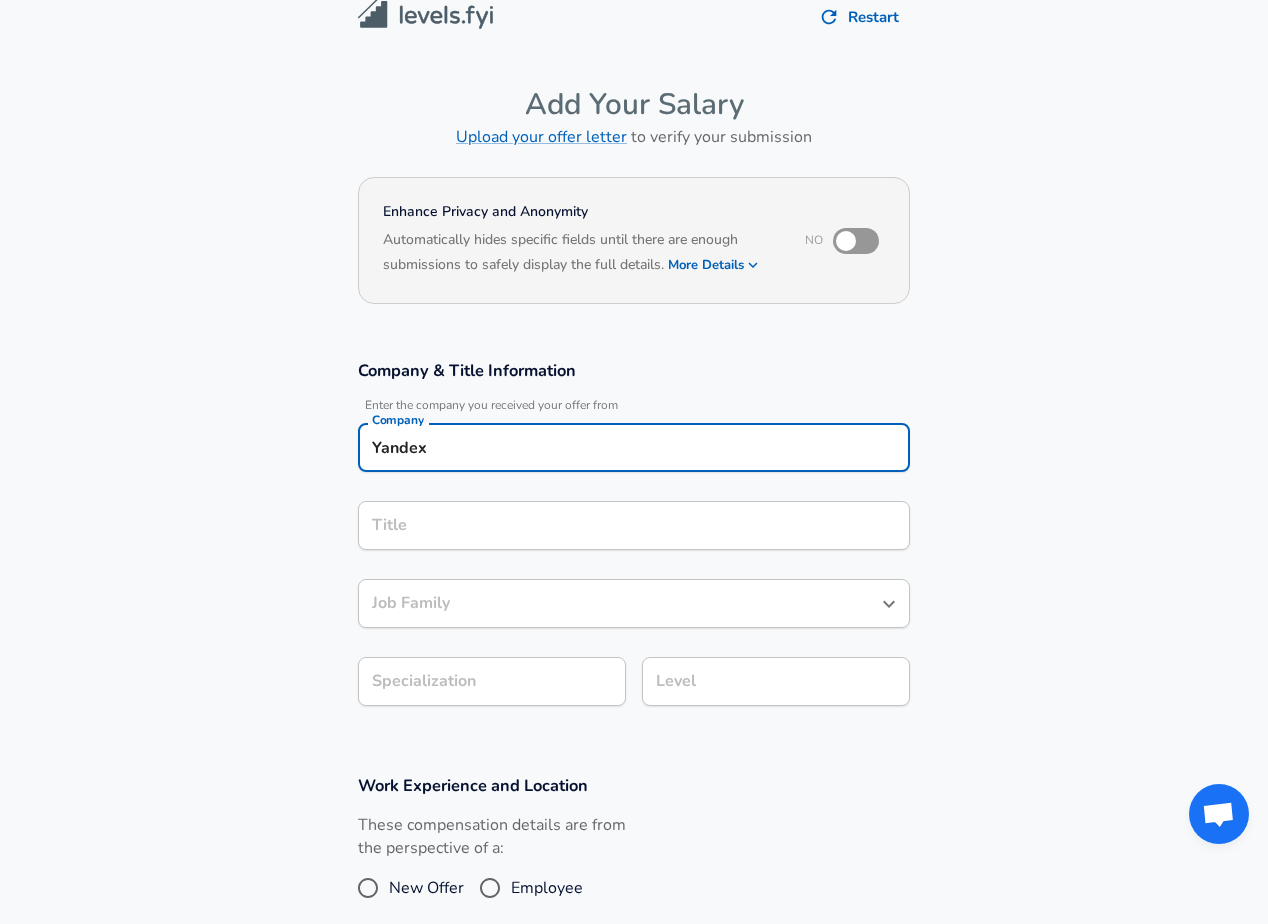 type on "Yandex" 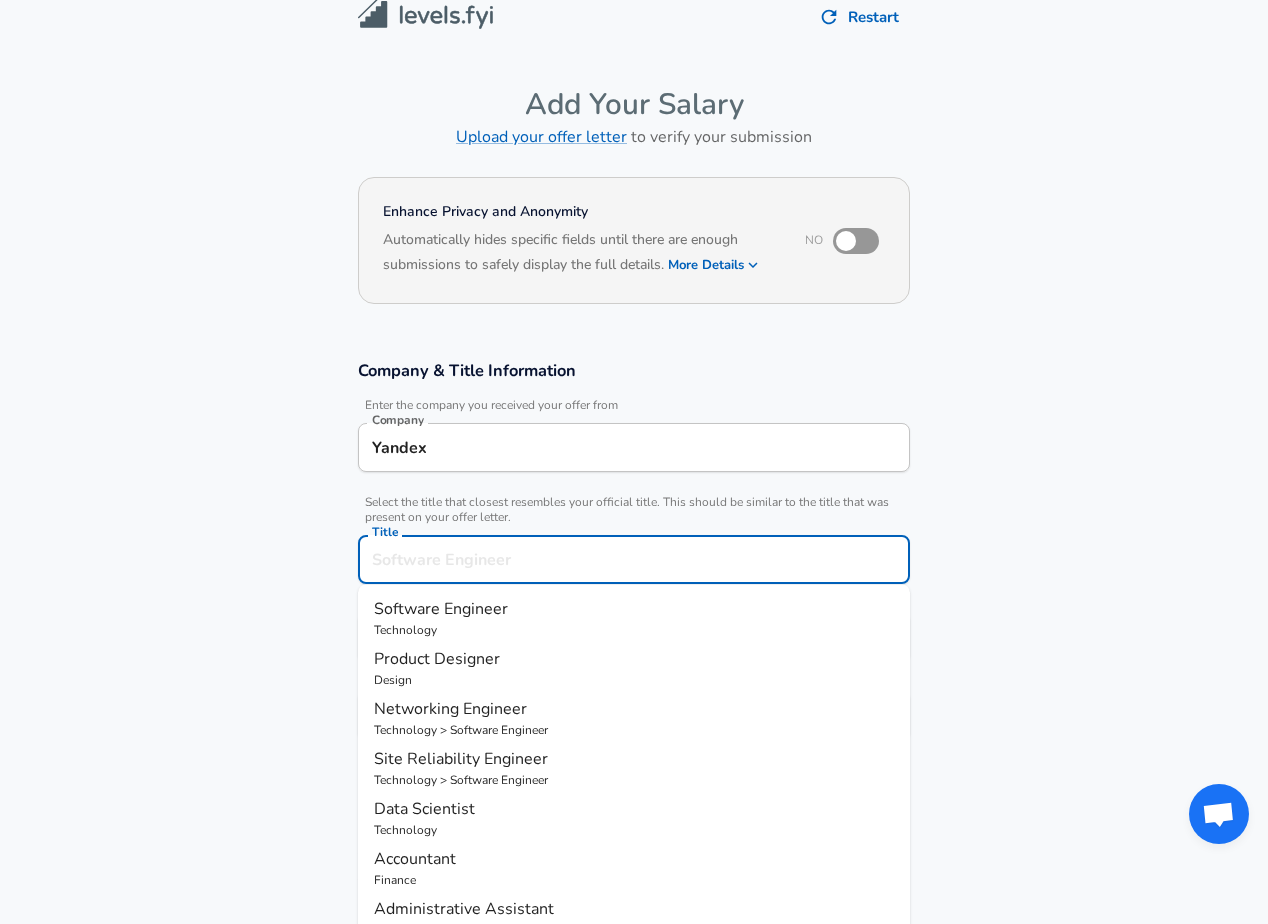scroll, scrollTop: 60, scrollLeft: 0, axis: vertical 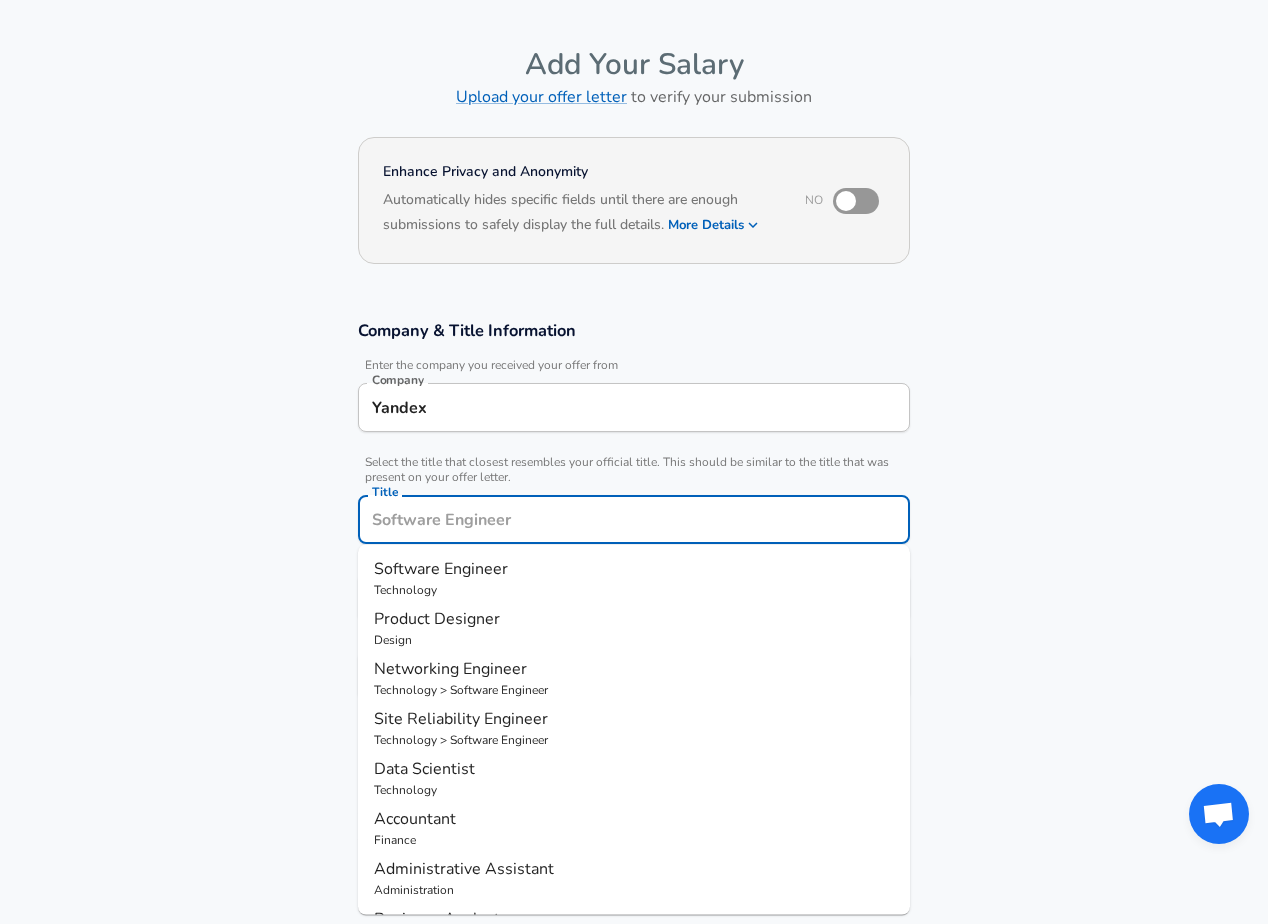 click on "Title" at bounding box center [634, 519] 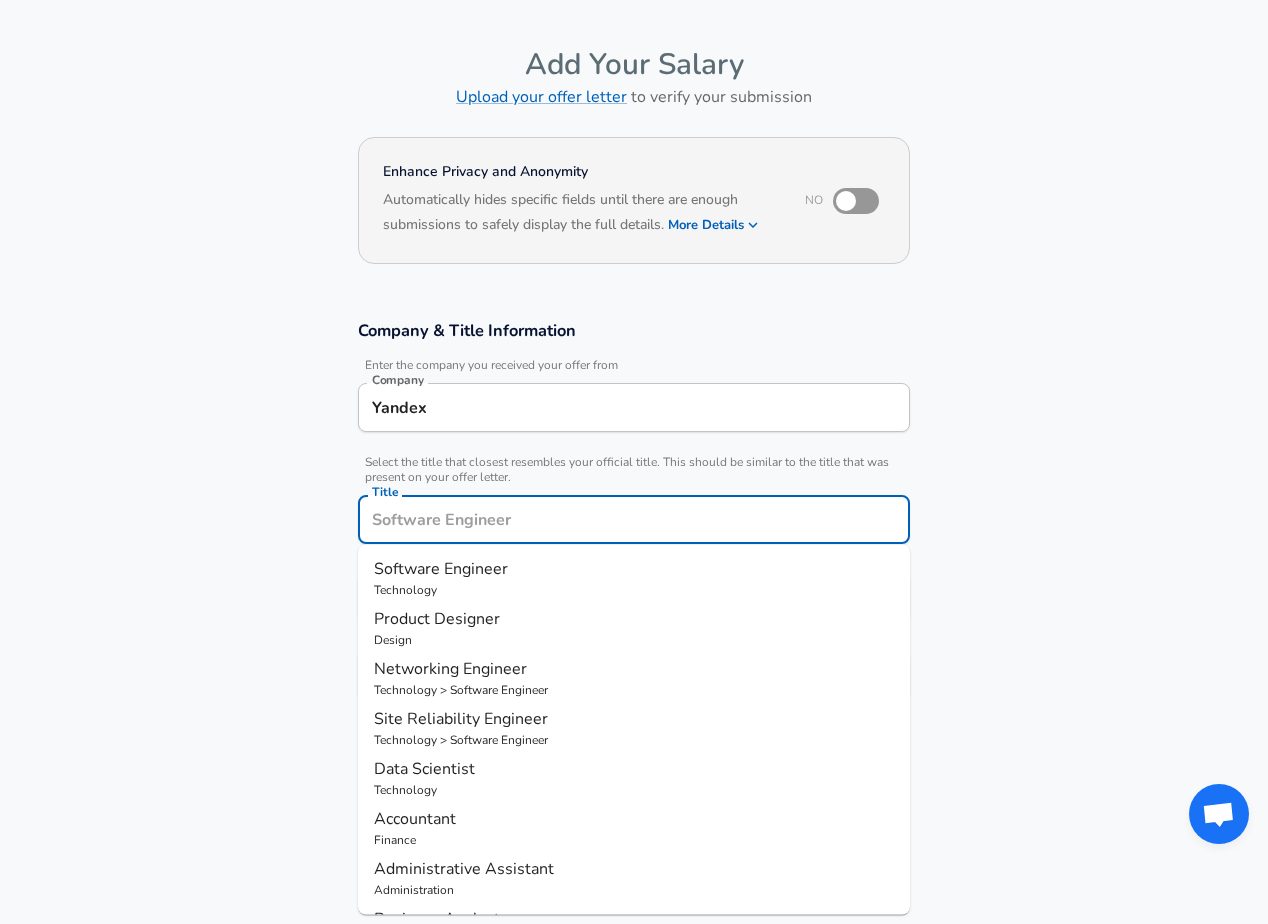 click on "Software Engineer" at bounding box center (441, 569) 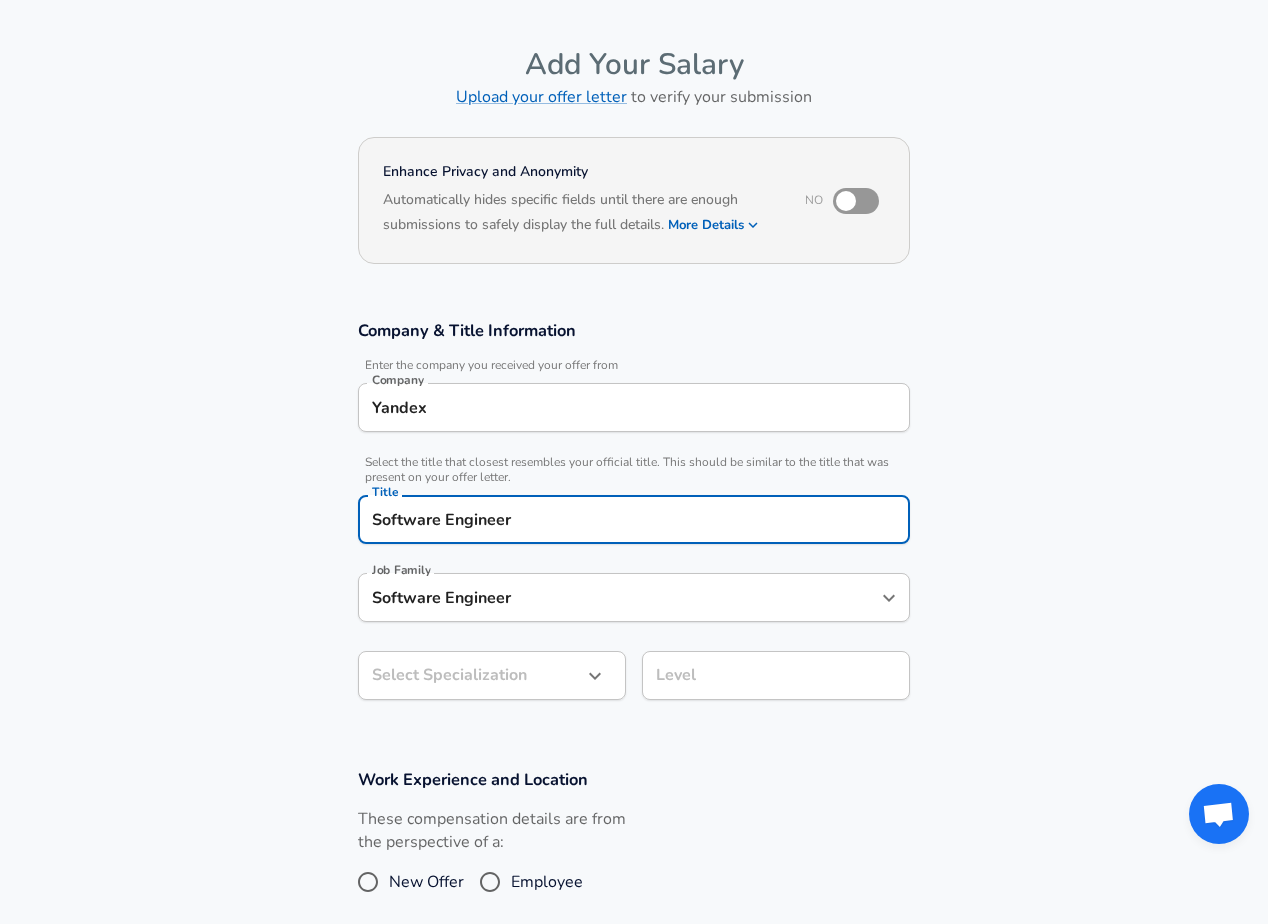 click on "Software Engineer" at bounding box center [619, 597] 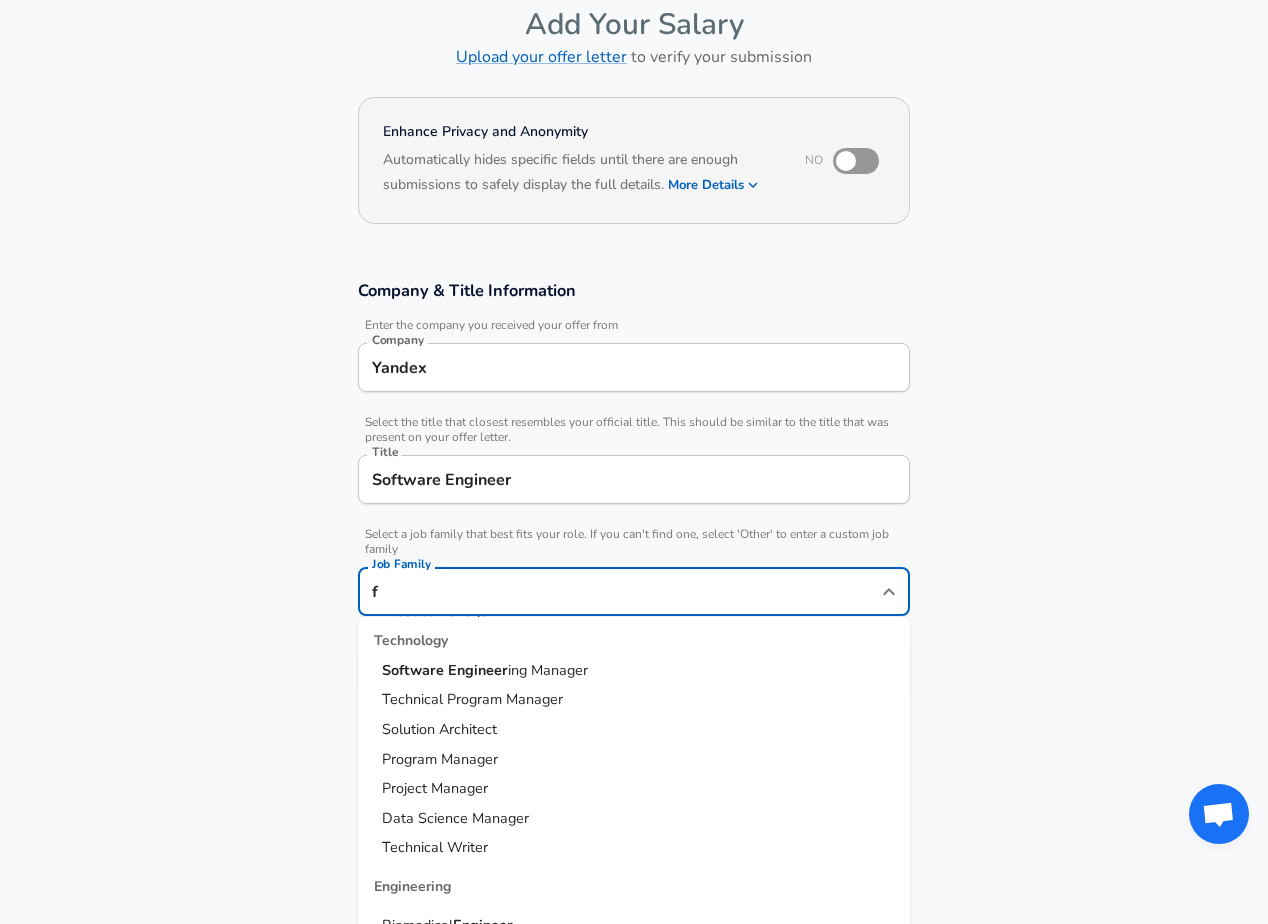 scroll, scrollTop: 17, scrollLeft: 0, axis: vertical 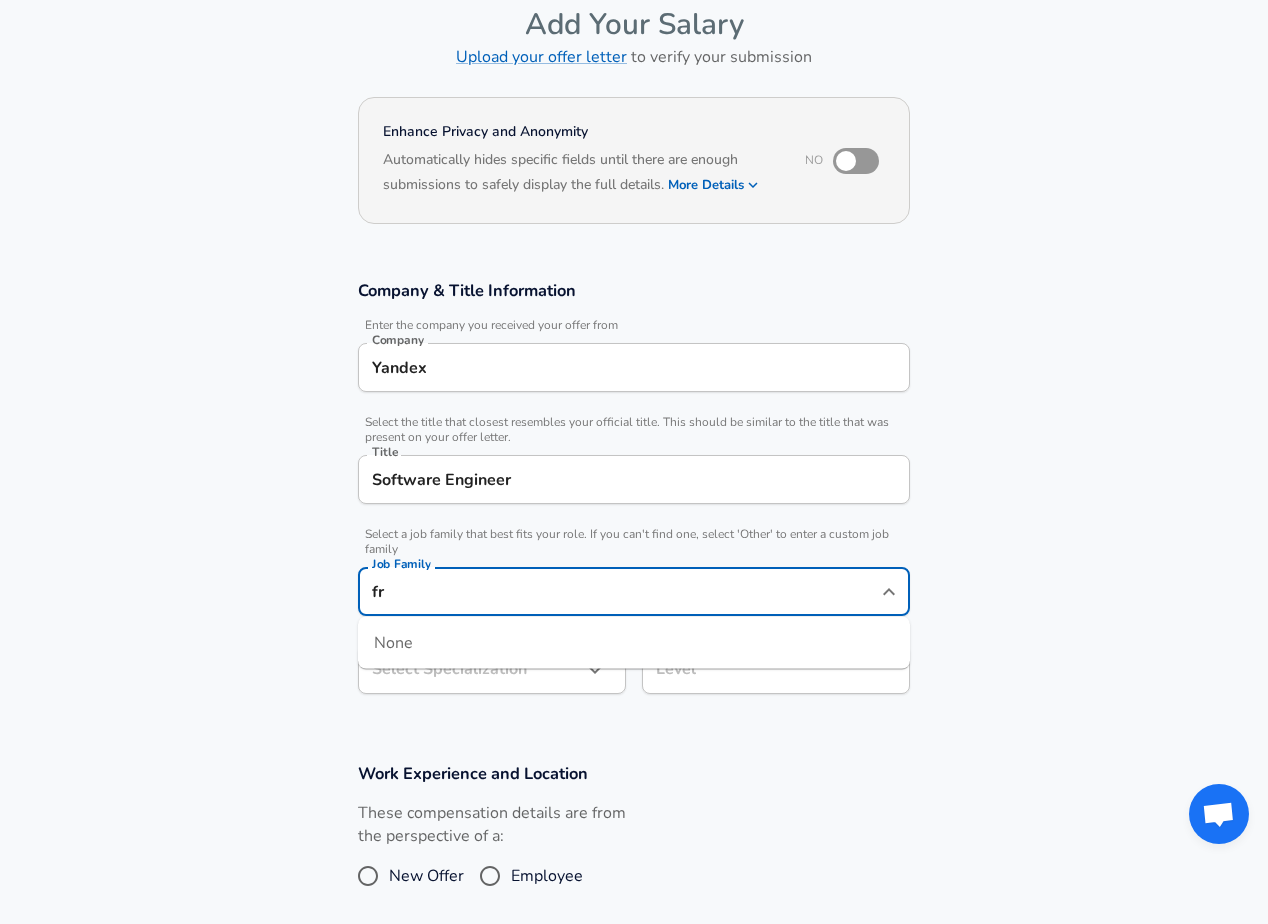 type on "f" 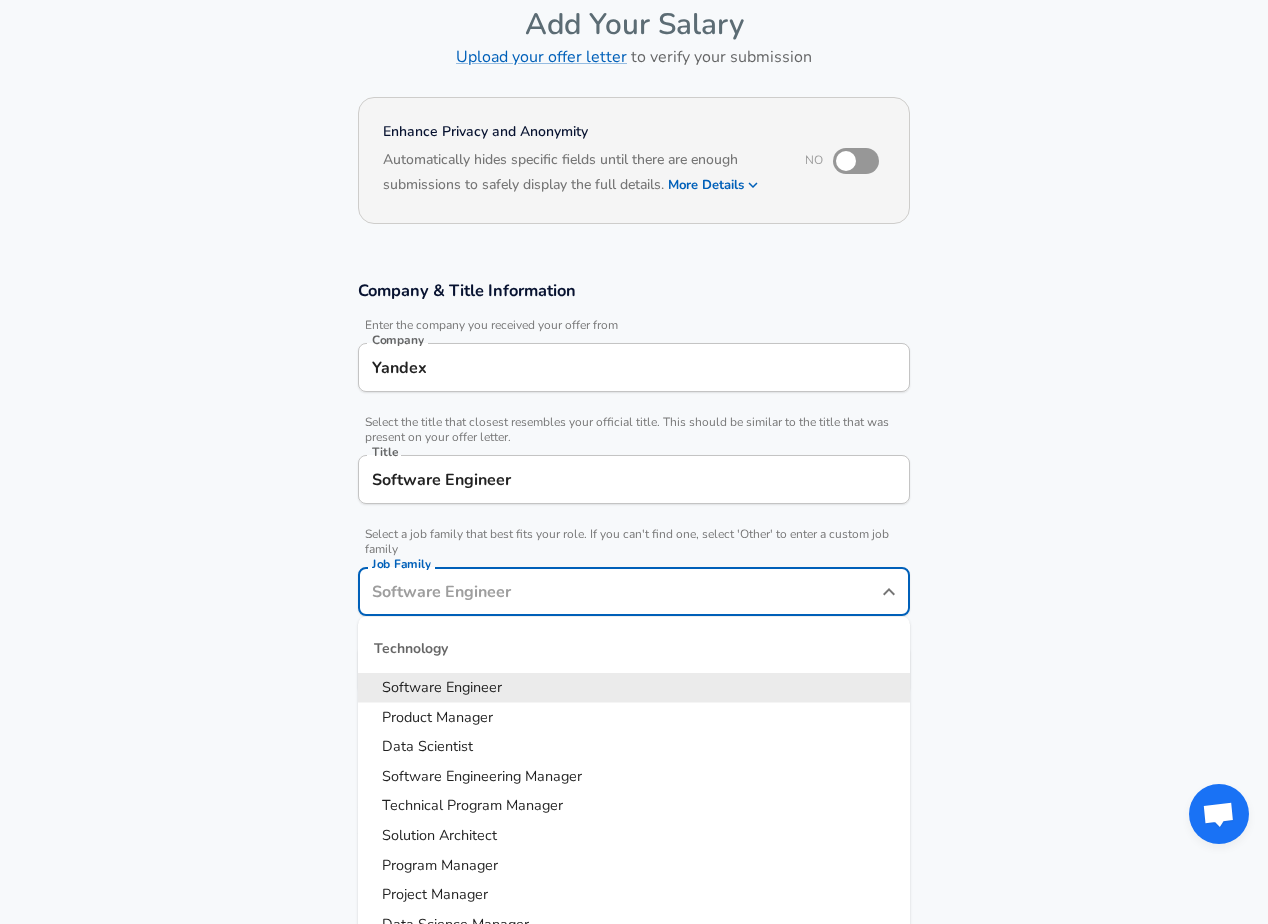 click on "Software Engineer" at bounding box center (634, 688) 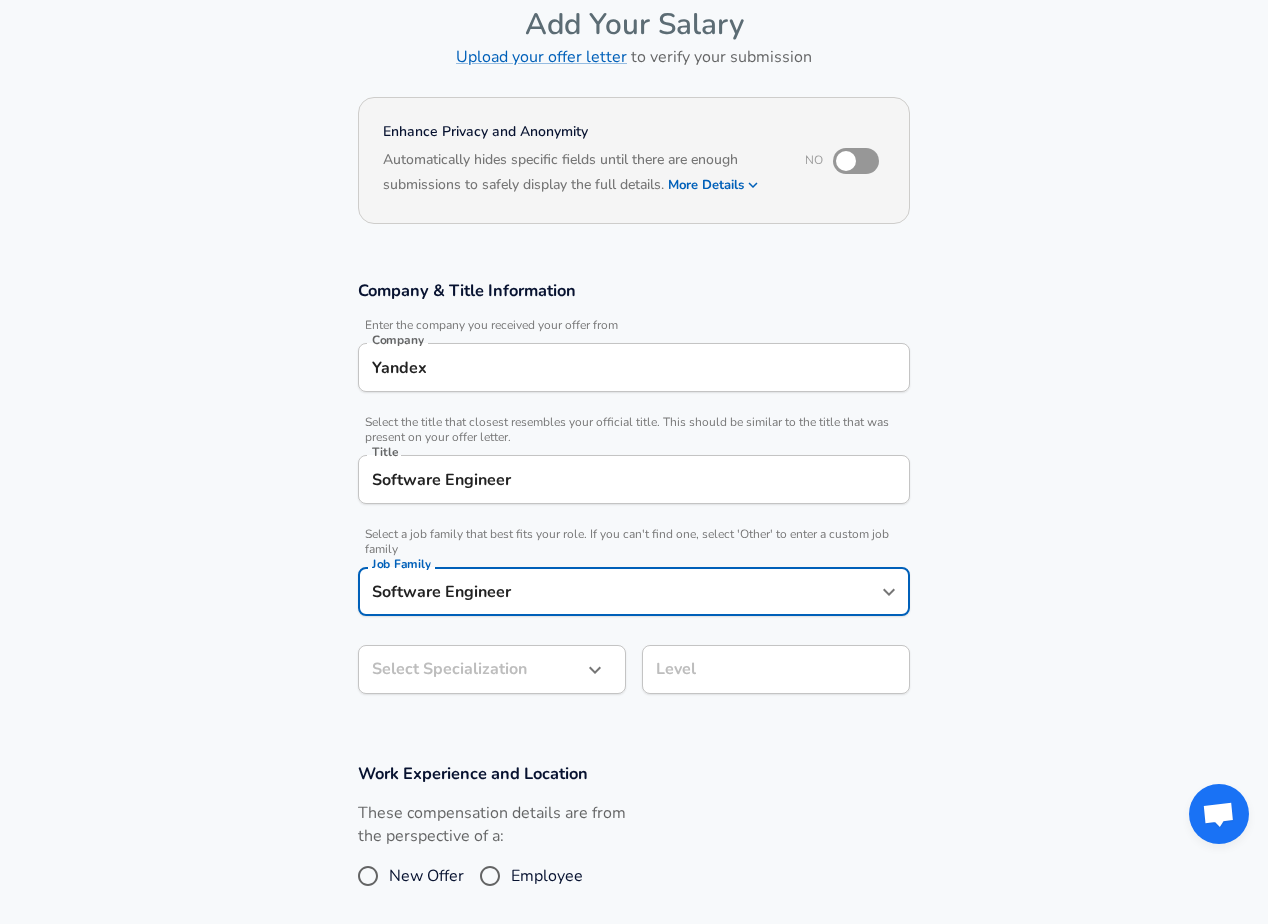 click on "Restart Add Your Salary Upload your offer letter to verify your submission Enhance Privacy and Anonymity No Automatically hides specific fields until there are enough submissions to safely display the full details. More Details Based on your submission and the data points that we have already collected, we will automatically hide and anonymize specific fields if there aren't enough data points to remain sufficiently anonymous. Company & Title Information Enter the company you received your offer from Company Yandex Company Select the title that closest resembles your official title. This should be similar to the title that was present on your offer letter. Title Software Engineer Title Select a job family that best fits your role. If you can't find one, select 'Other' to enter a custom job family Job Family Software Engineer Job Family Select Specialization Select Specialization Level Level Work Experience and Location These compensation details are from the perspective of a: New Offer Employee" at bounding box center [634, 362] 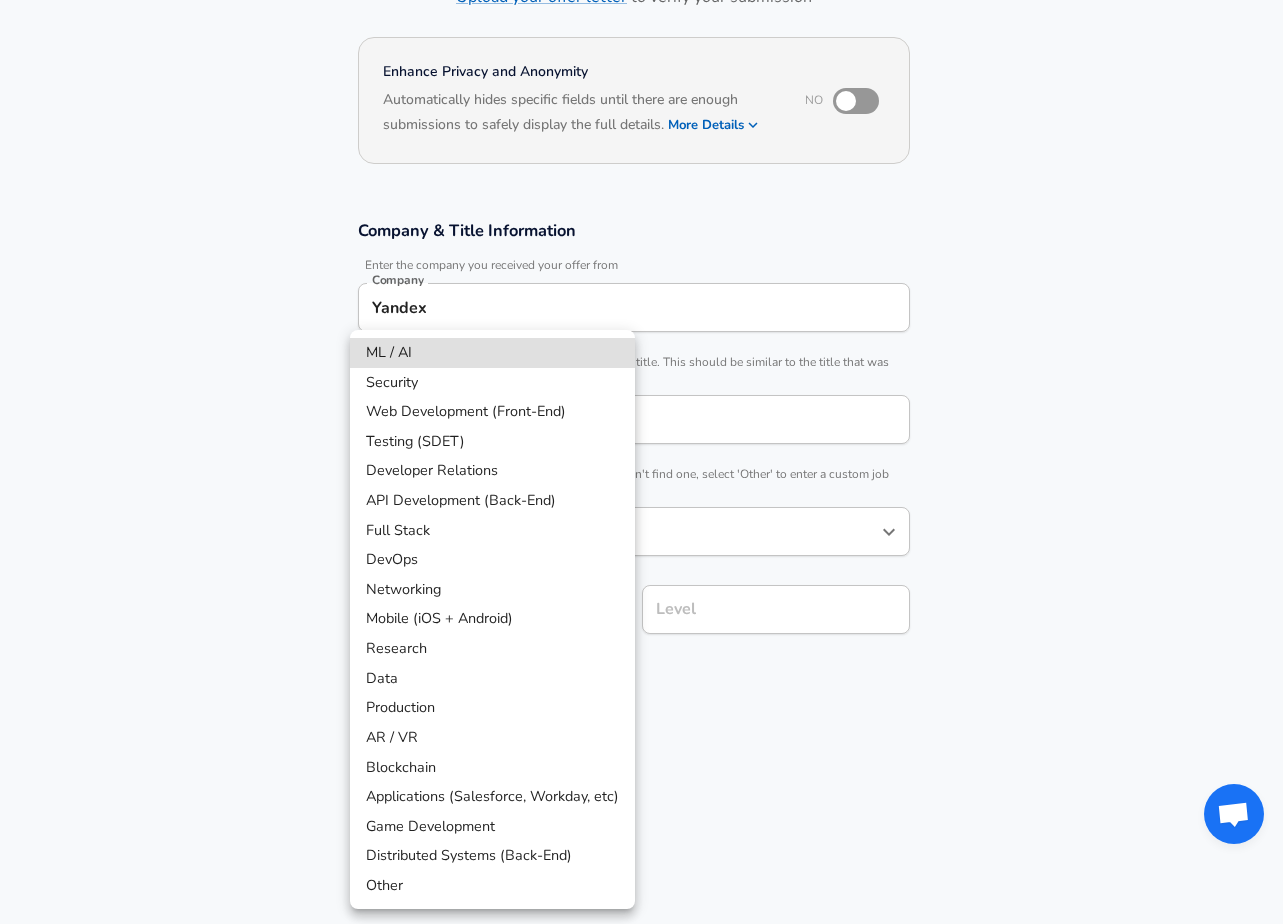 type 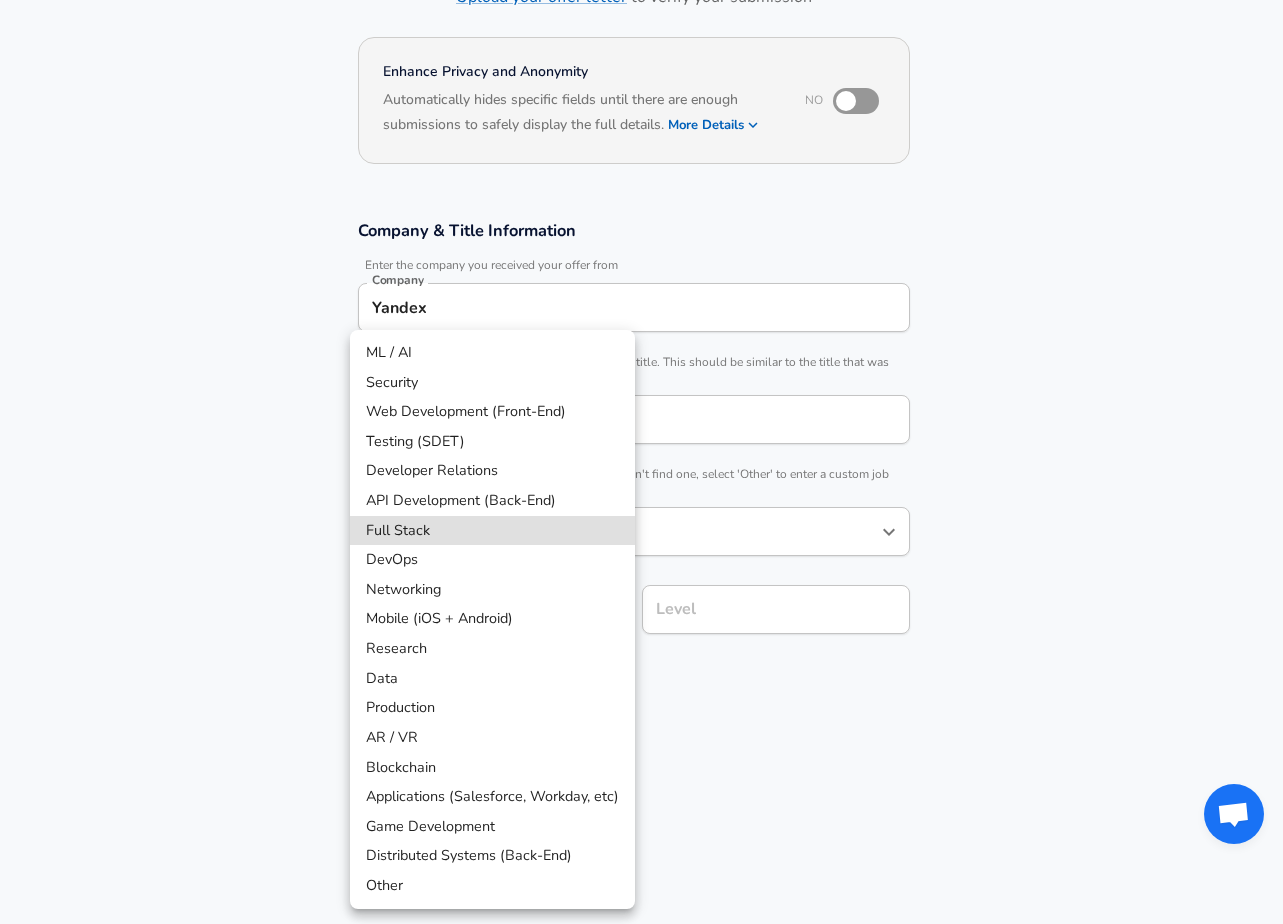 type 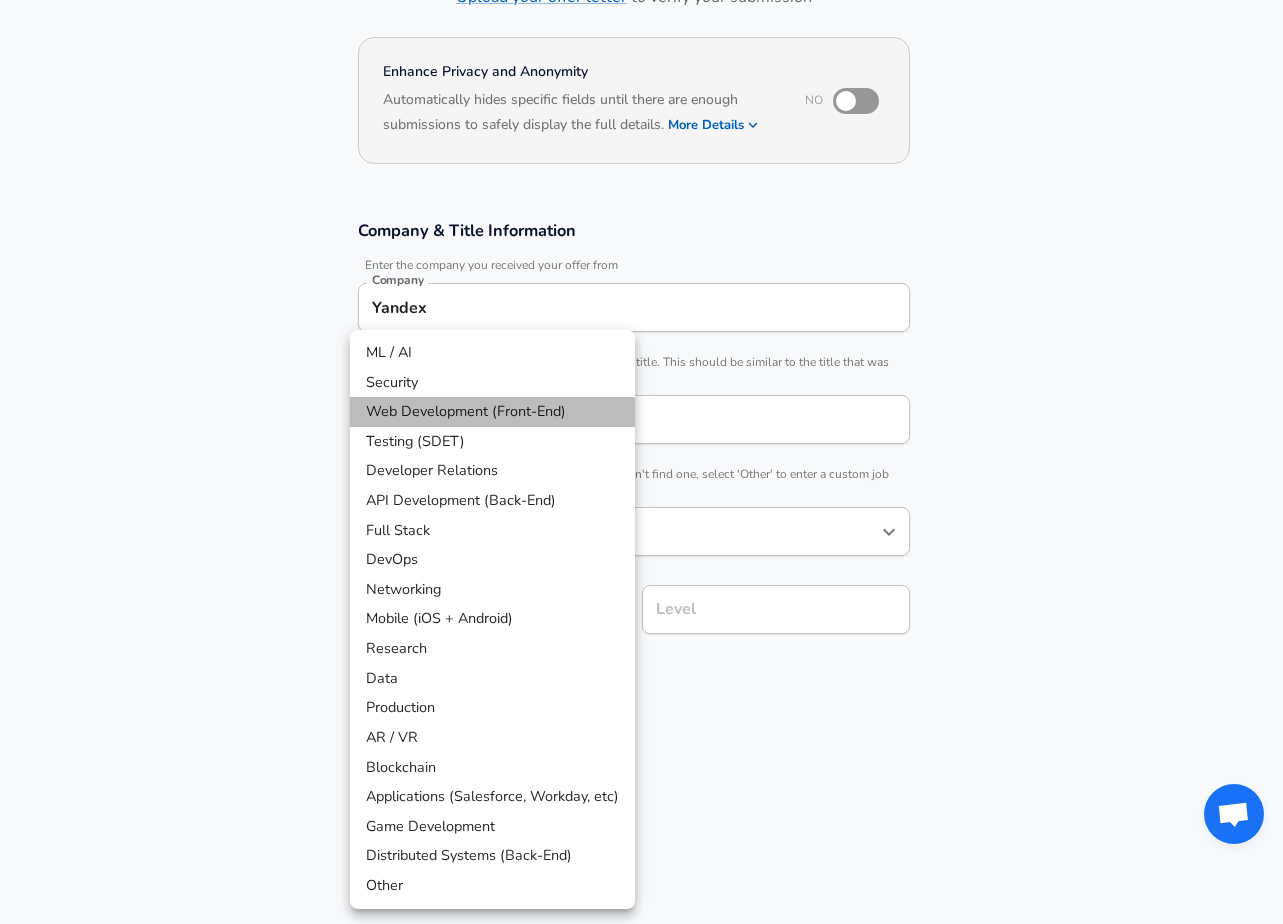 click on "Web Development (Front-End)" at bounding box center [492, 412] 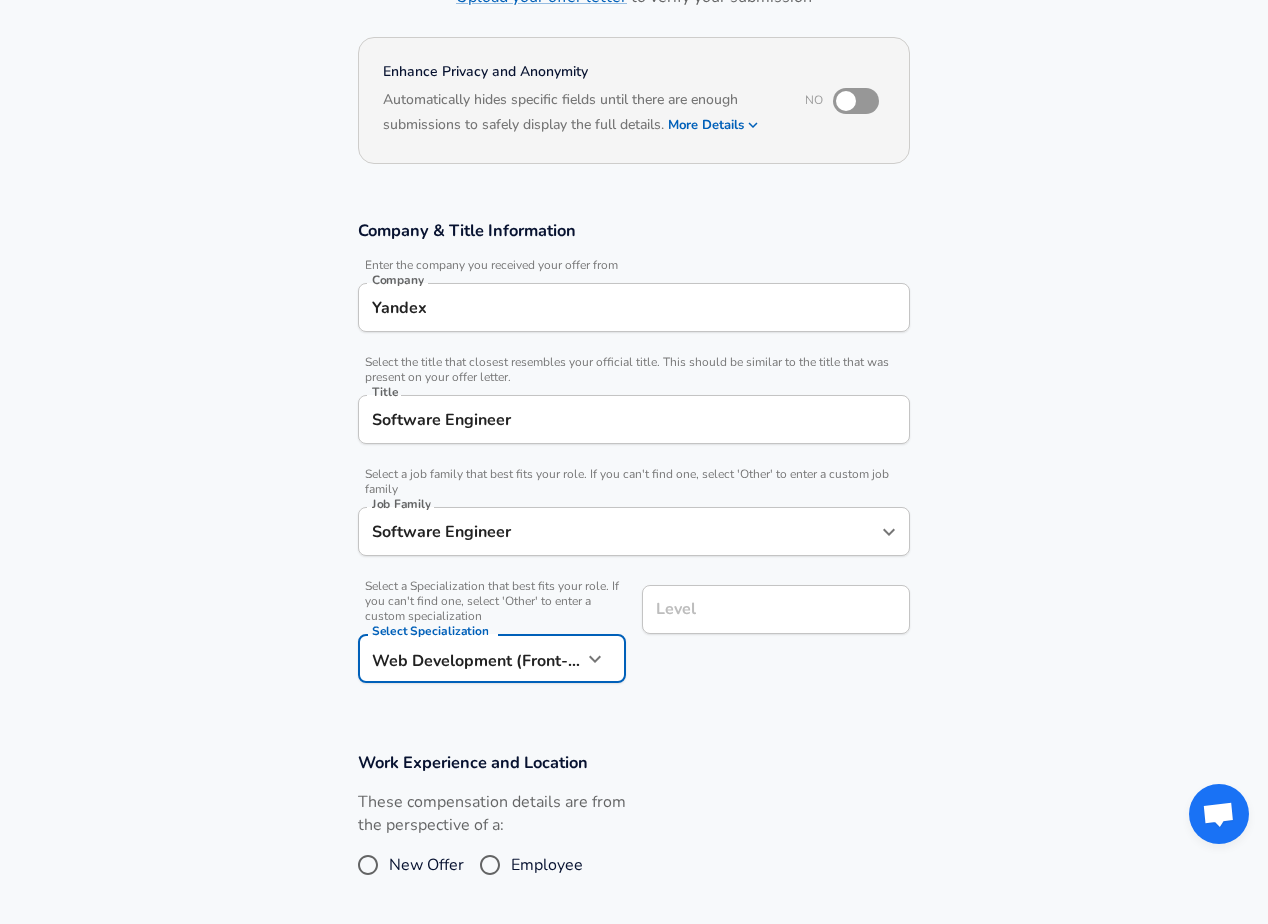 click on "Level" at bounding box center (776, 609) 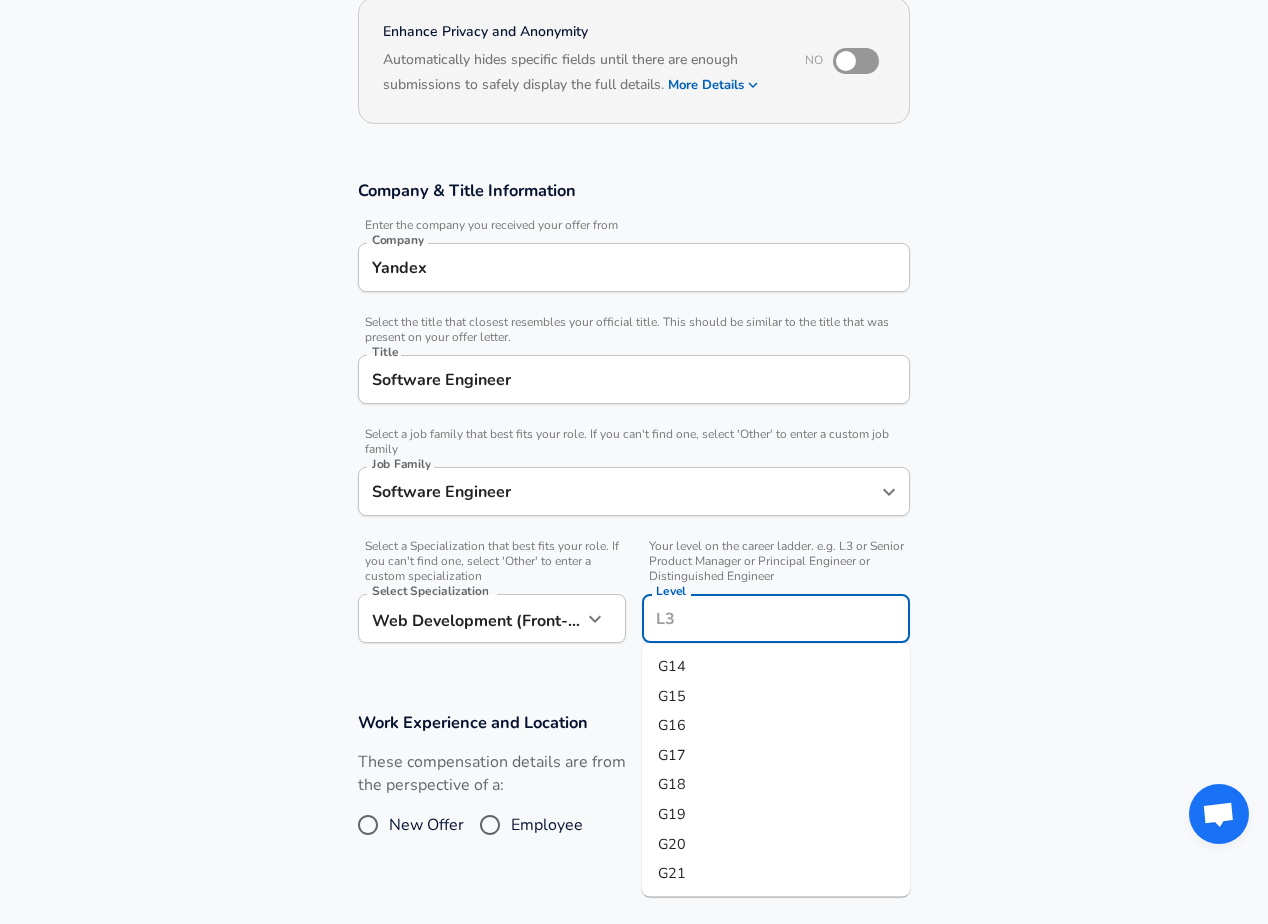 click on "G18" at bounding box center [776, 785] 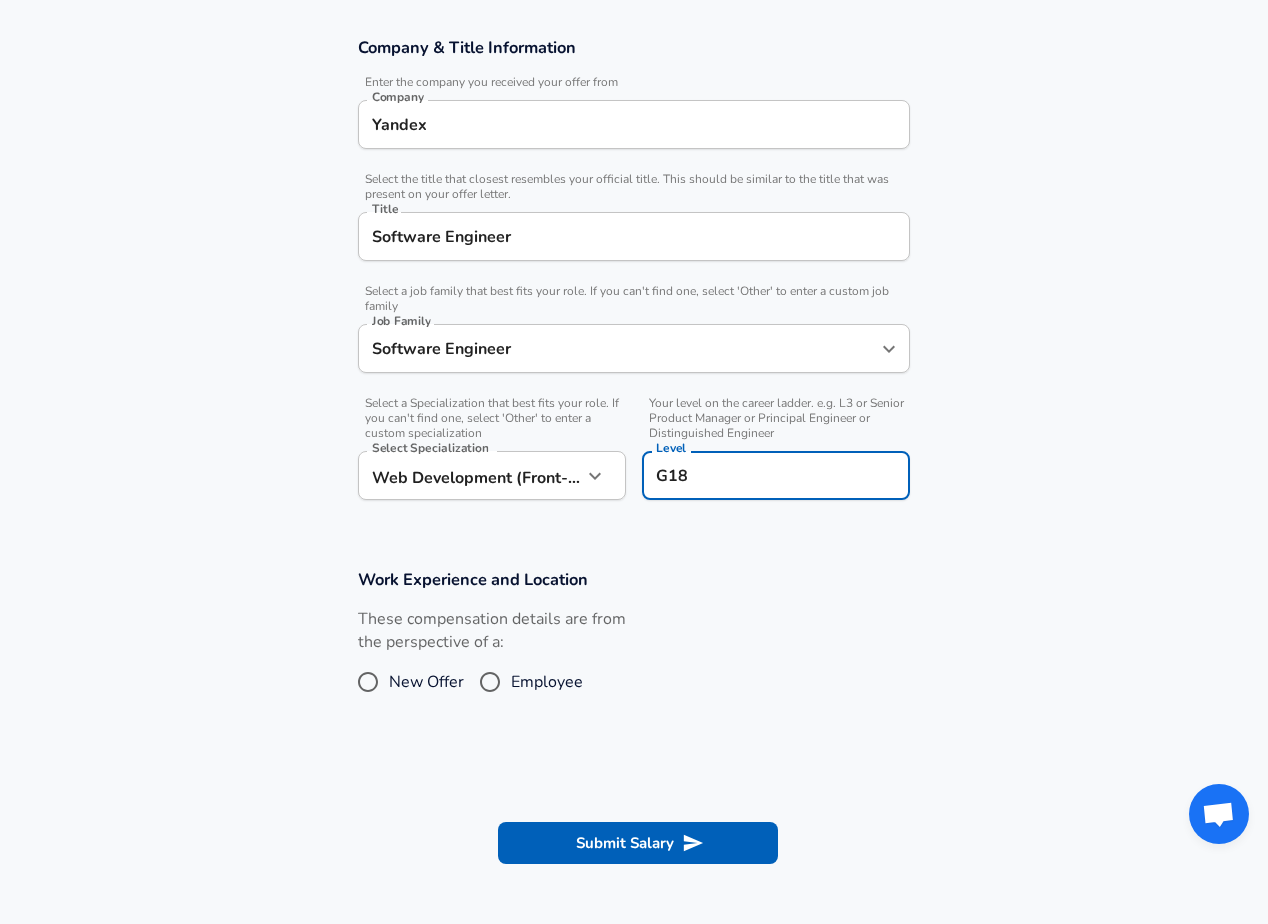 scroll, scrollTop: 345, scrollLeft: 0, axis: vertical 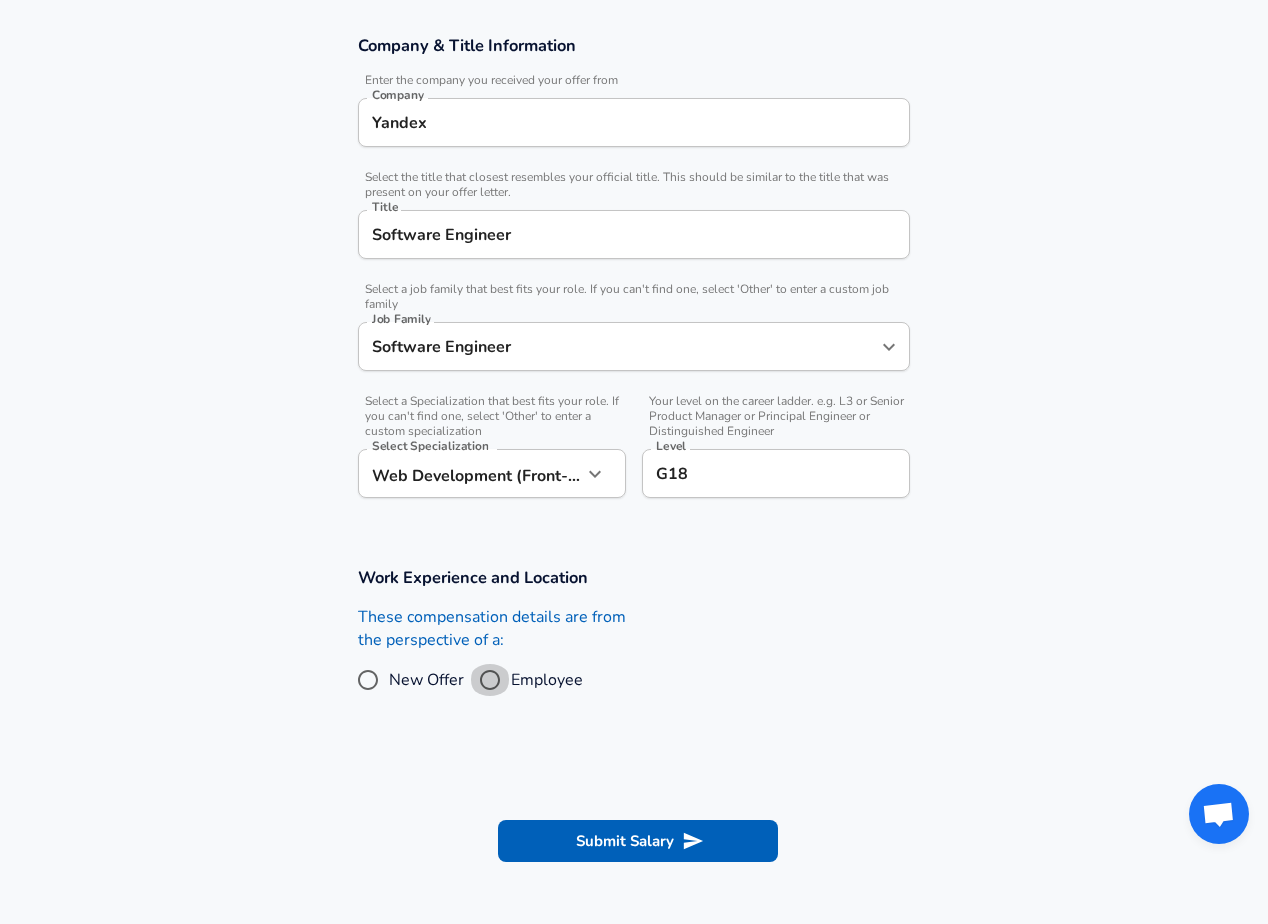 click on "Employee" at bounding box center [490, 680] 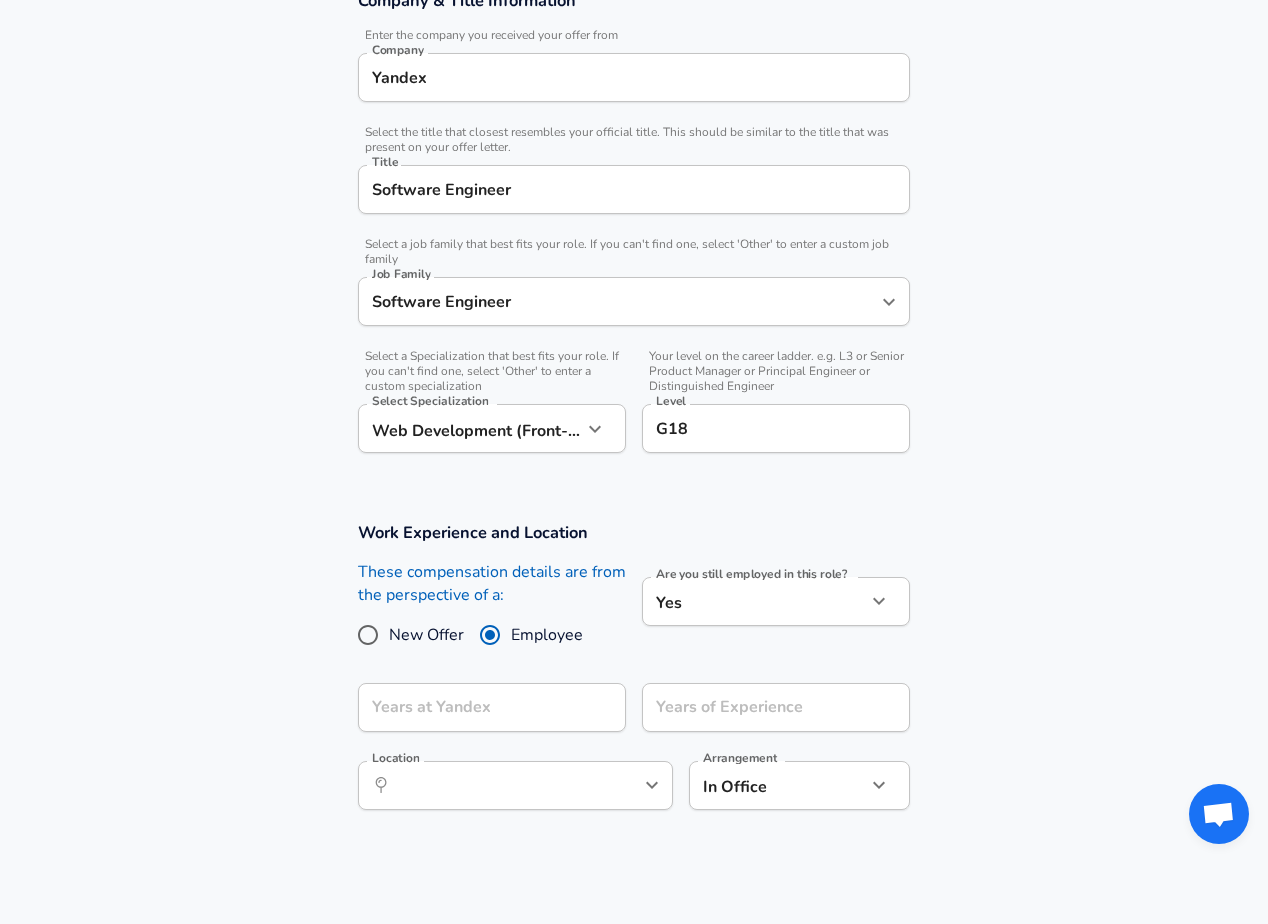 scroll, scrollTop: 388, scrollLeft: 0, axis: vertical 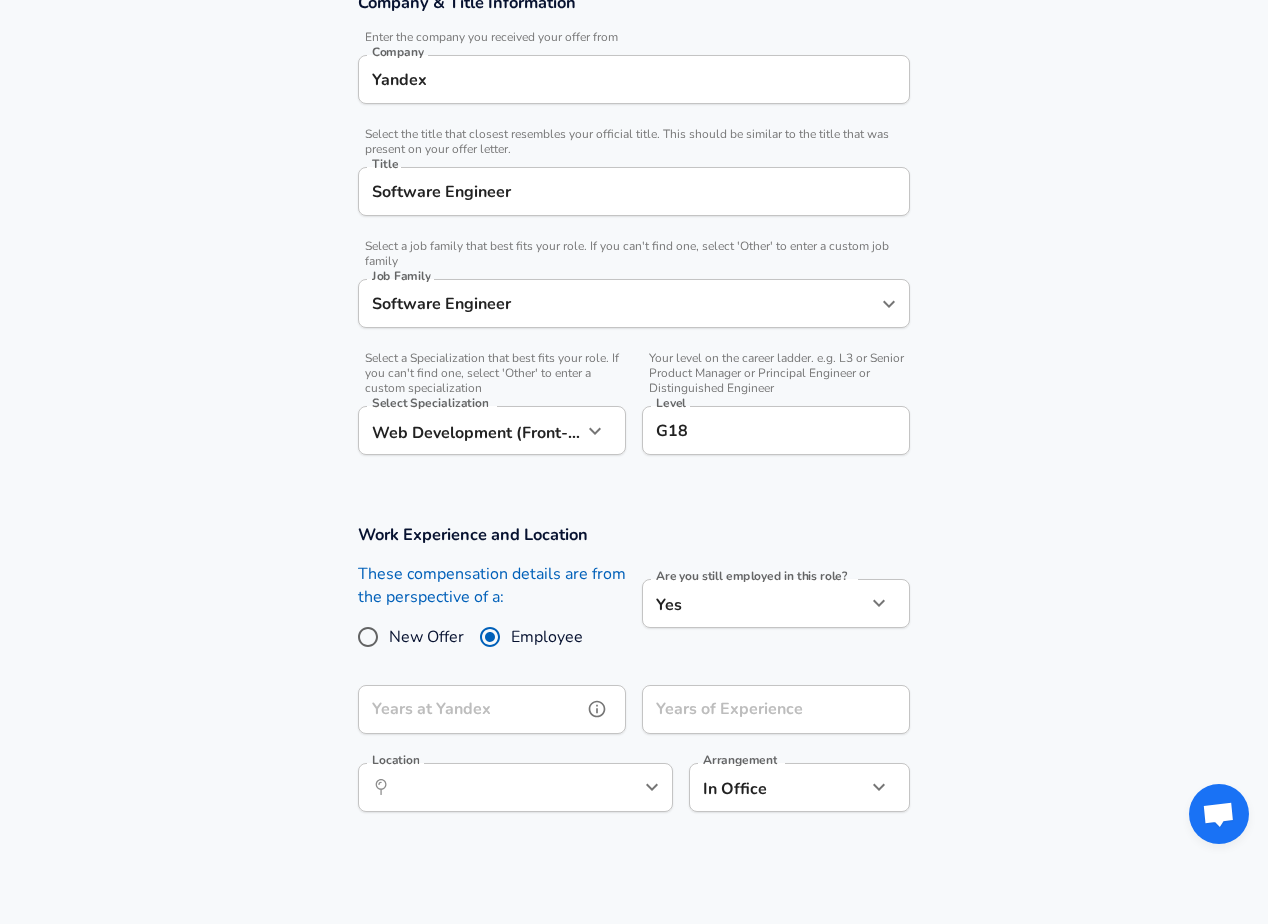 click on "Years at Yandex" at bounding box center (470, 709) 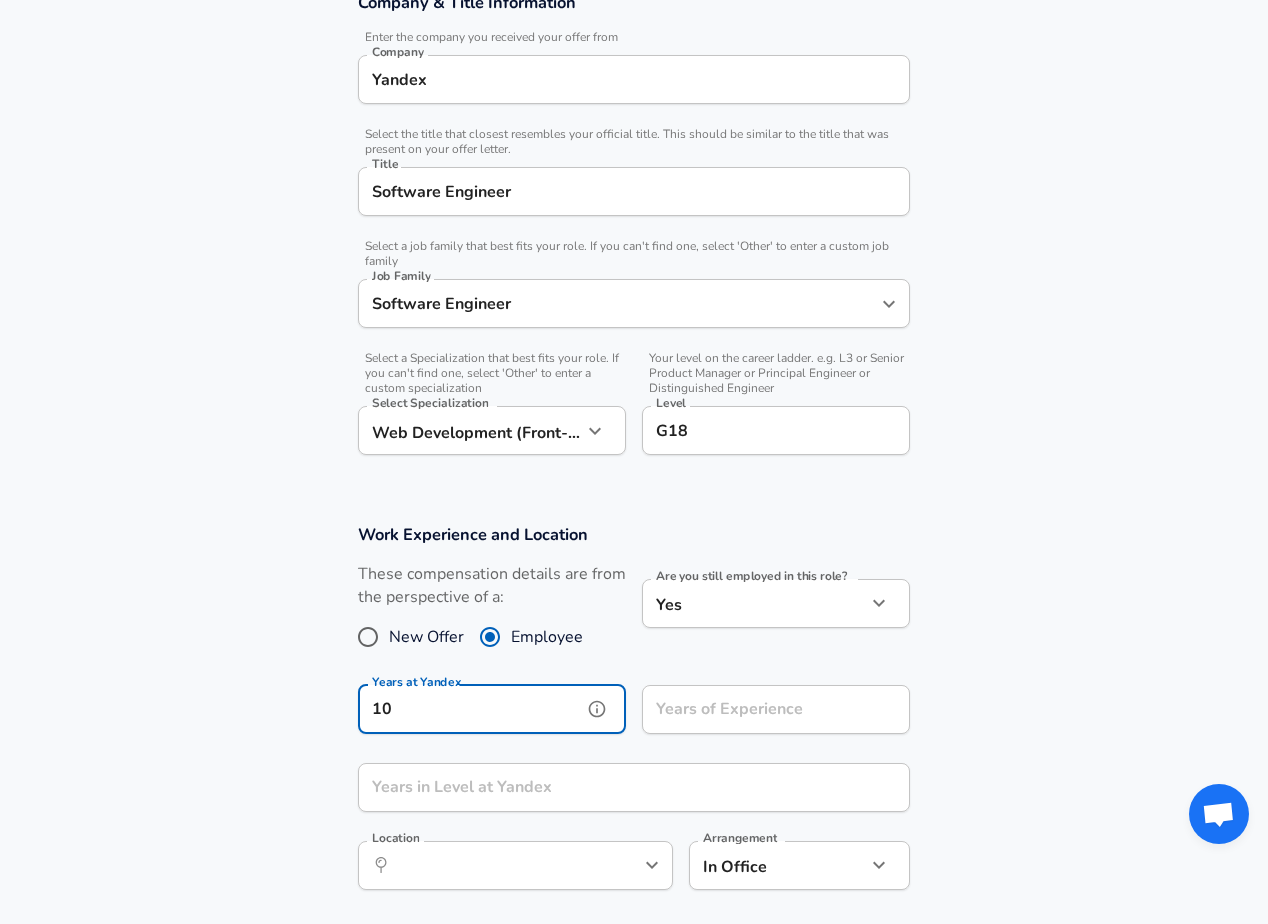 type on "10" 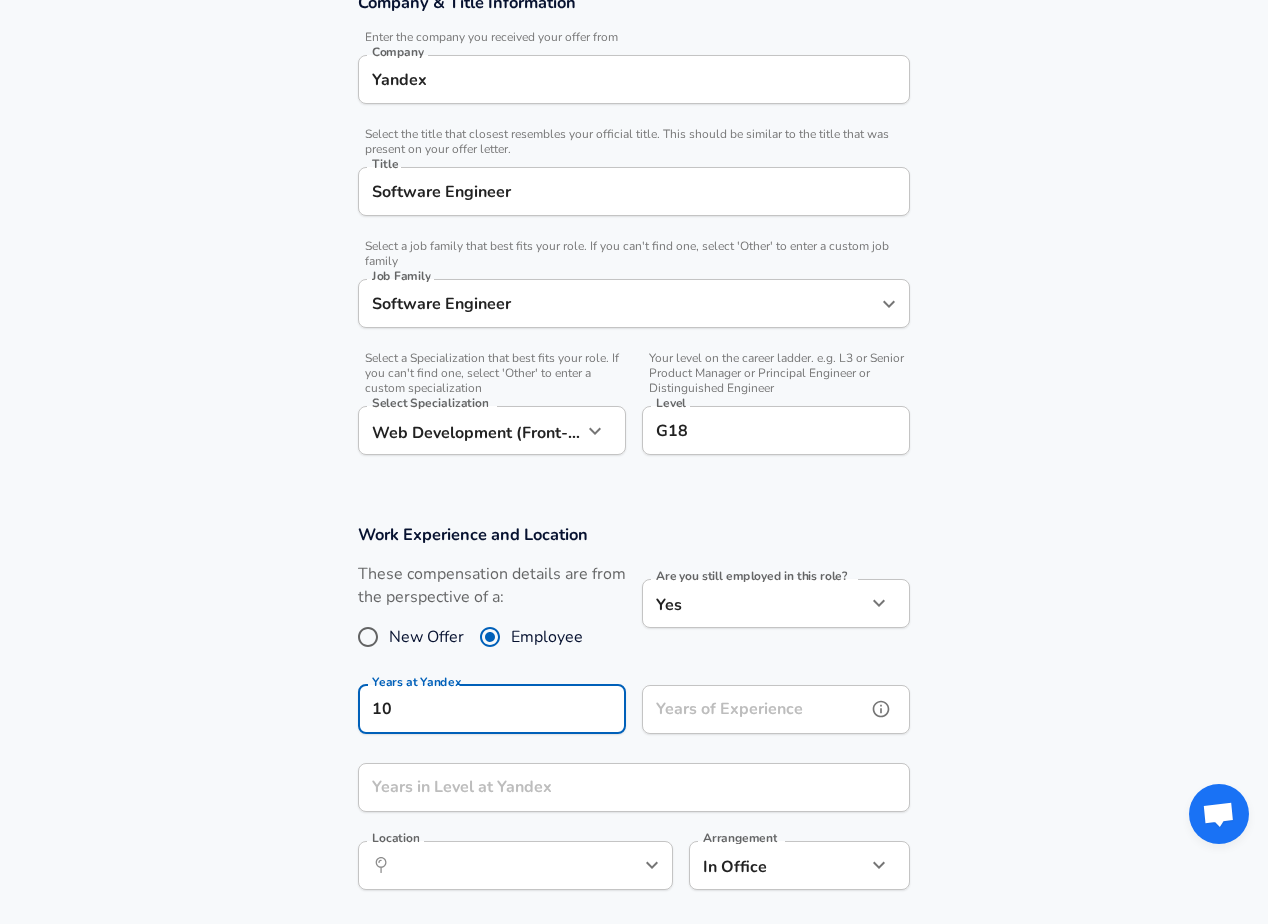 click on "Years of Experience" at bounding box center (754, 709) 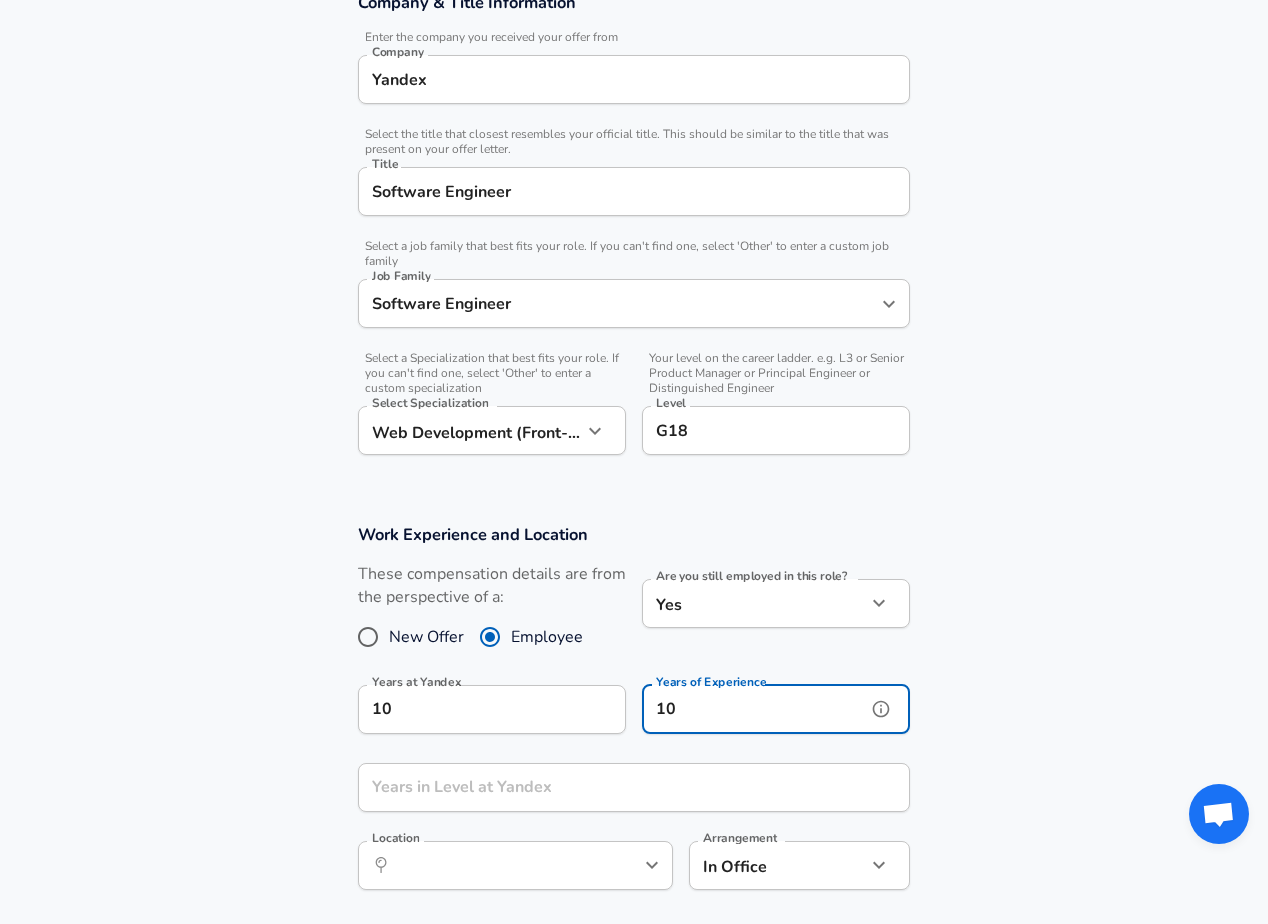 type on "10" 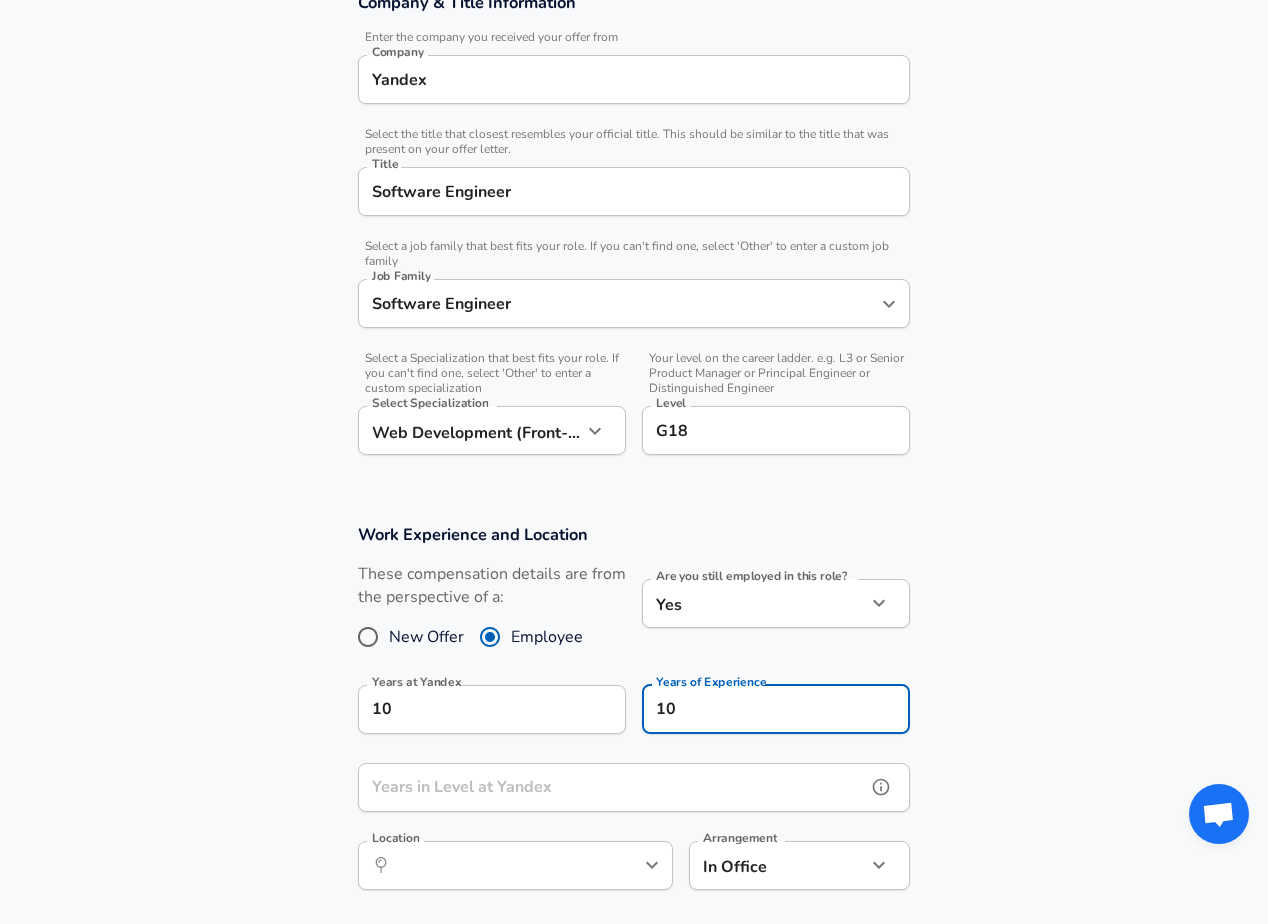 click on "Years in Level at Yandex" at bounding box center (612, 787) 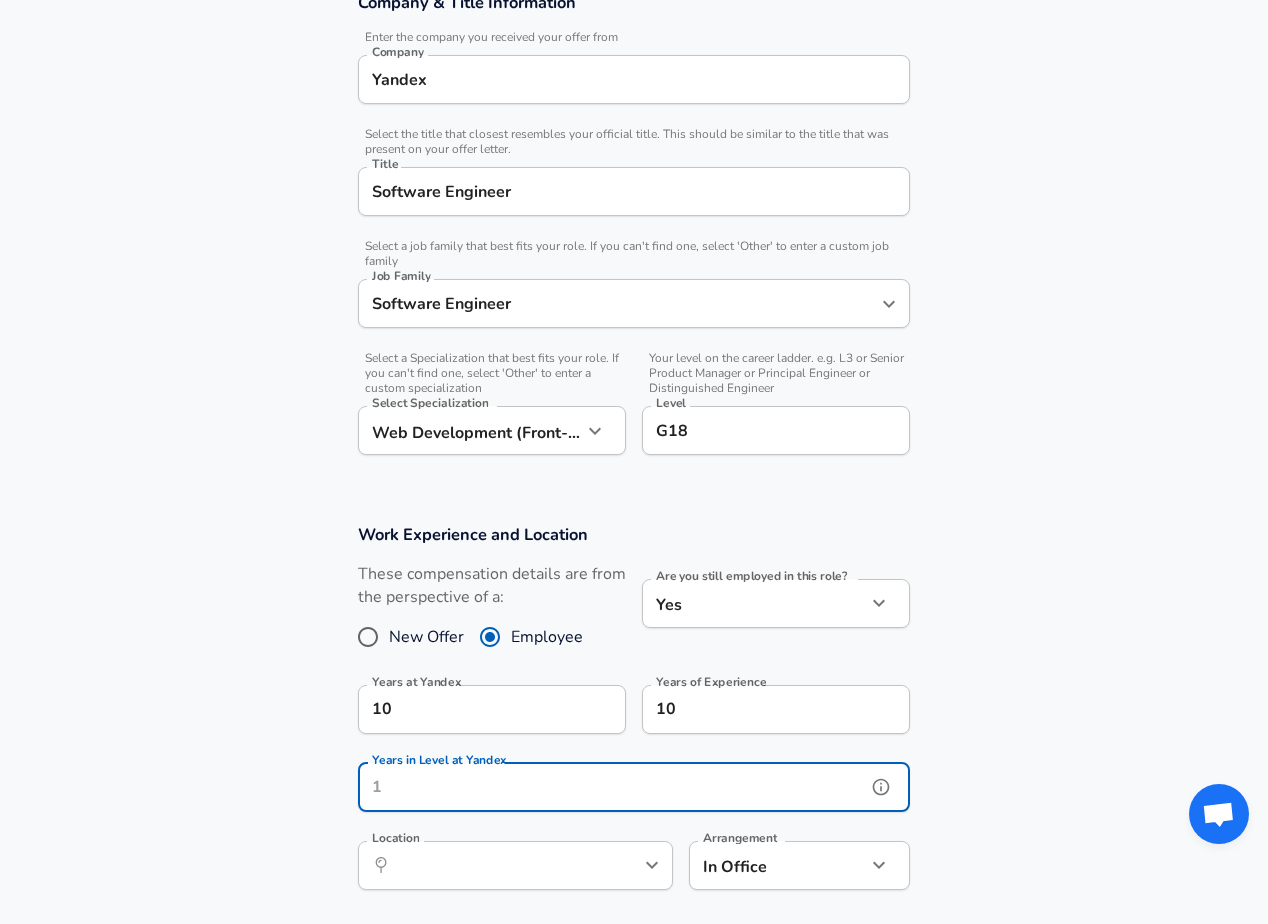click 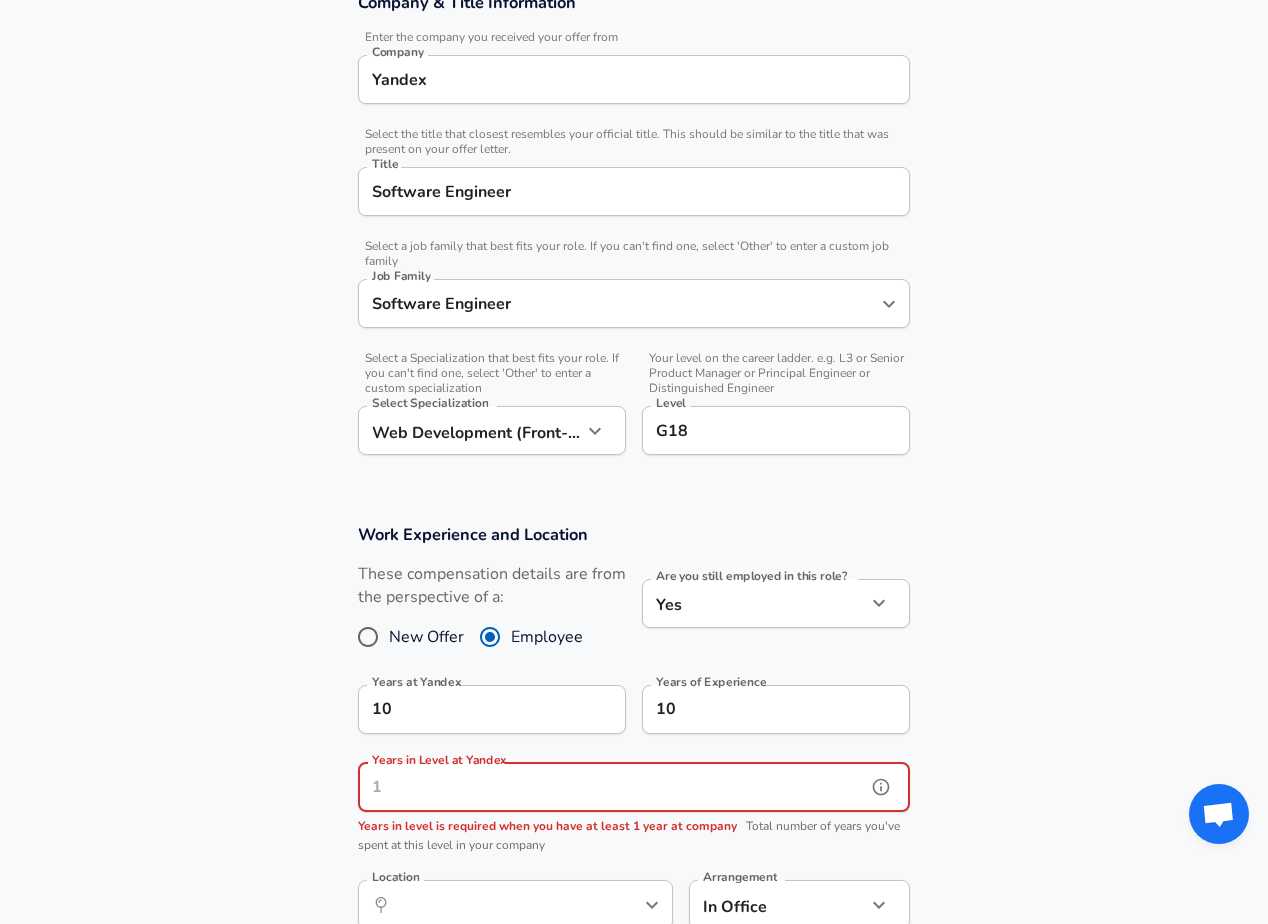 click on "Years in Level at Yandex" at bounding box center (612, 787) 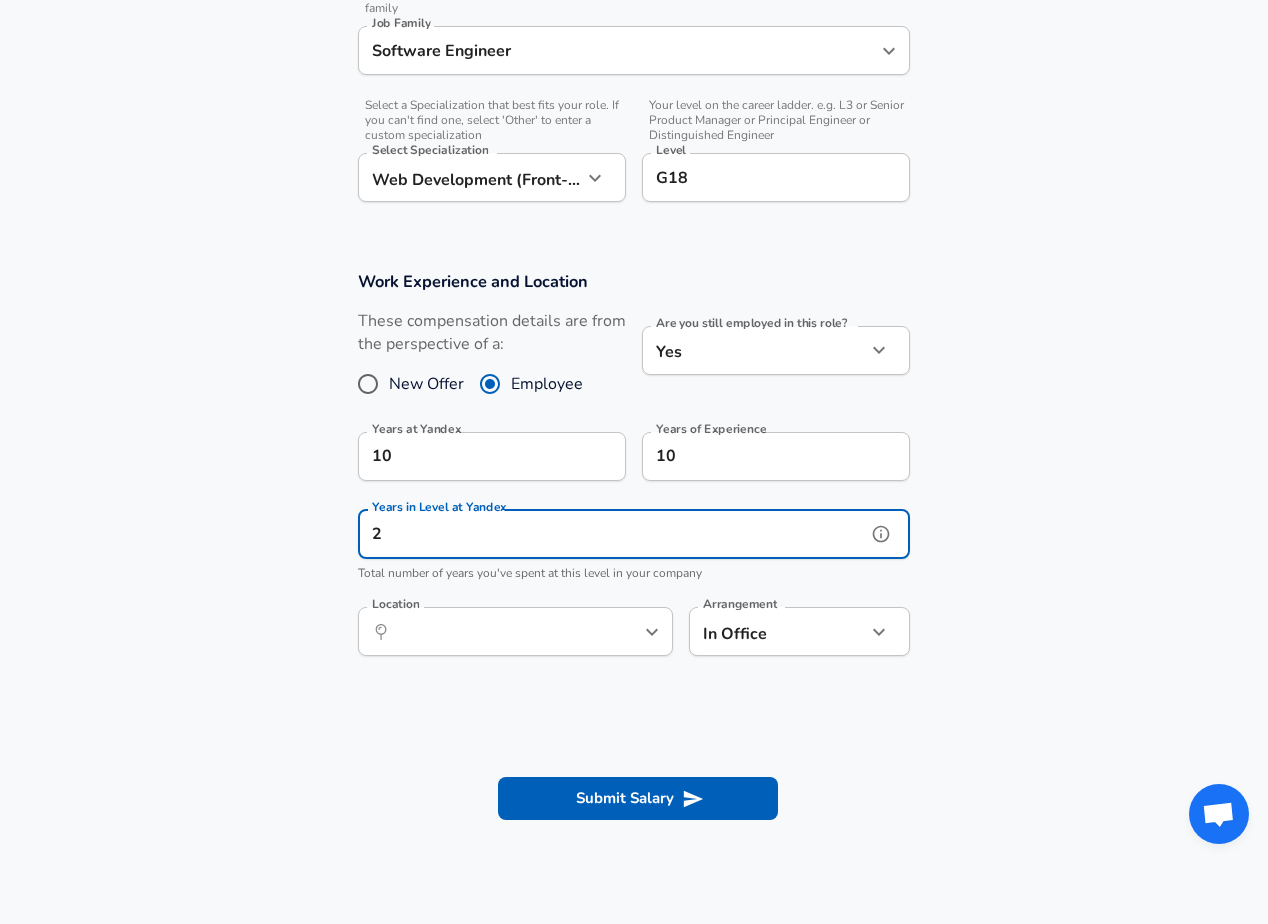 scroll, scrollTop: 651, scrollLeft: 0, axis: vertical 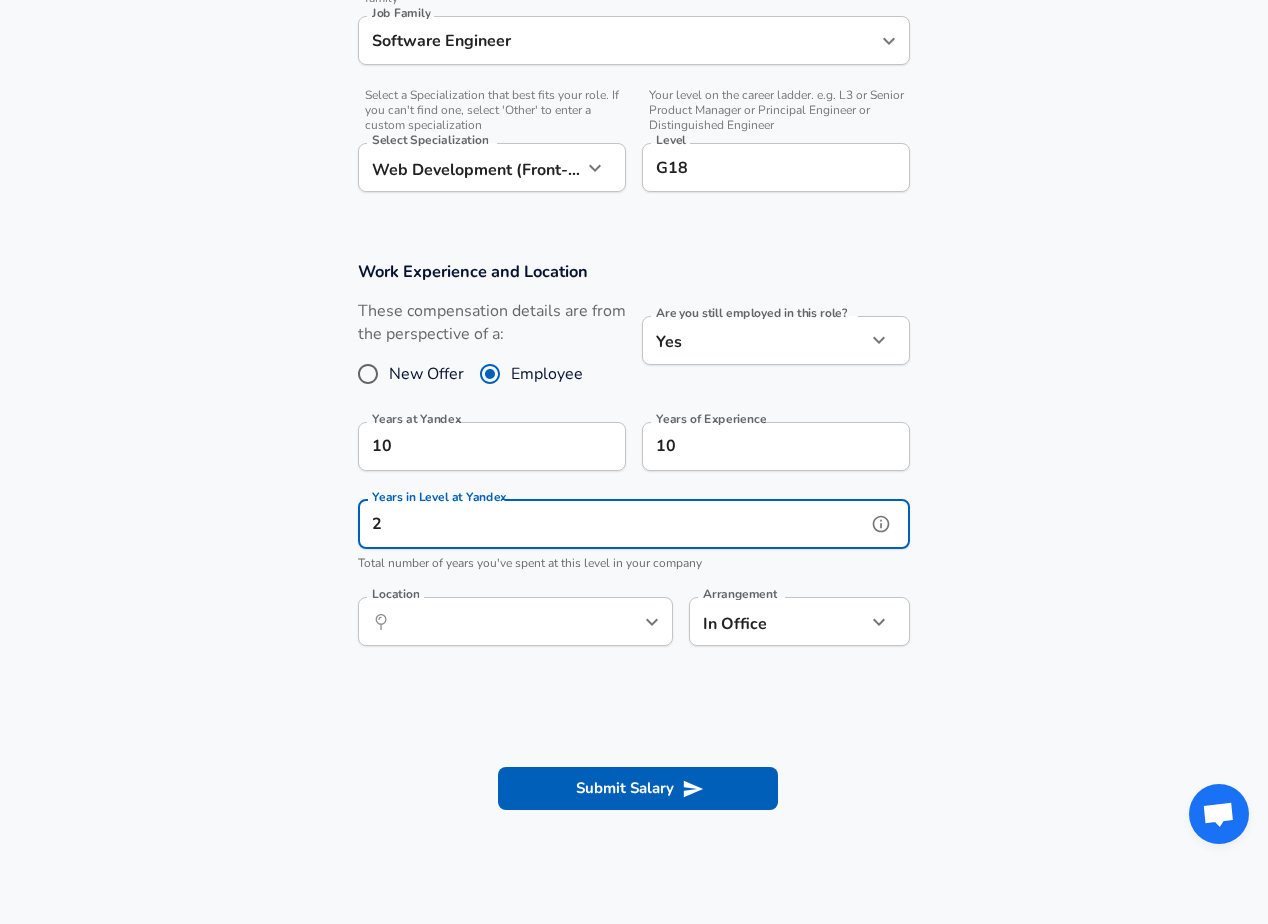 type on "2" 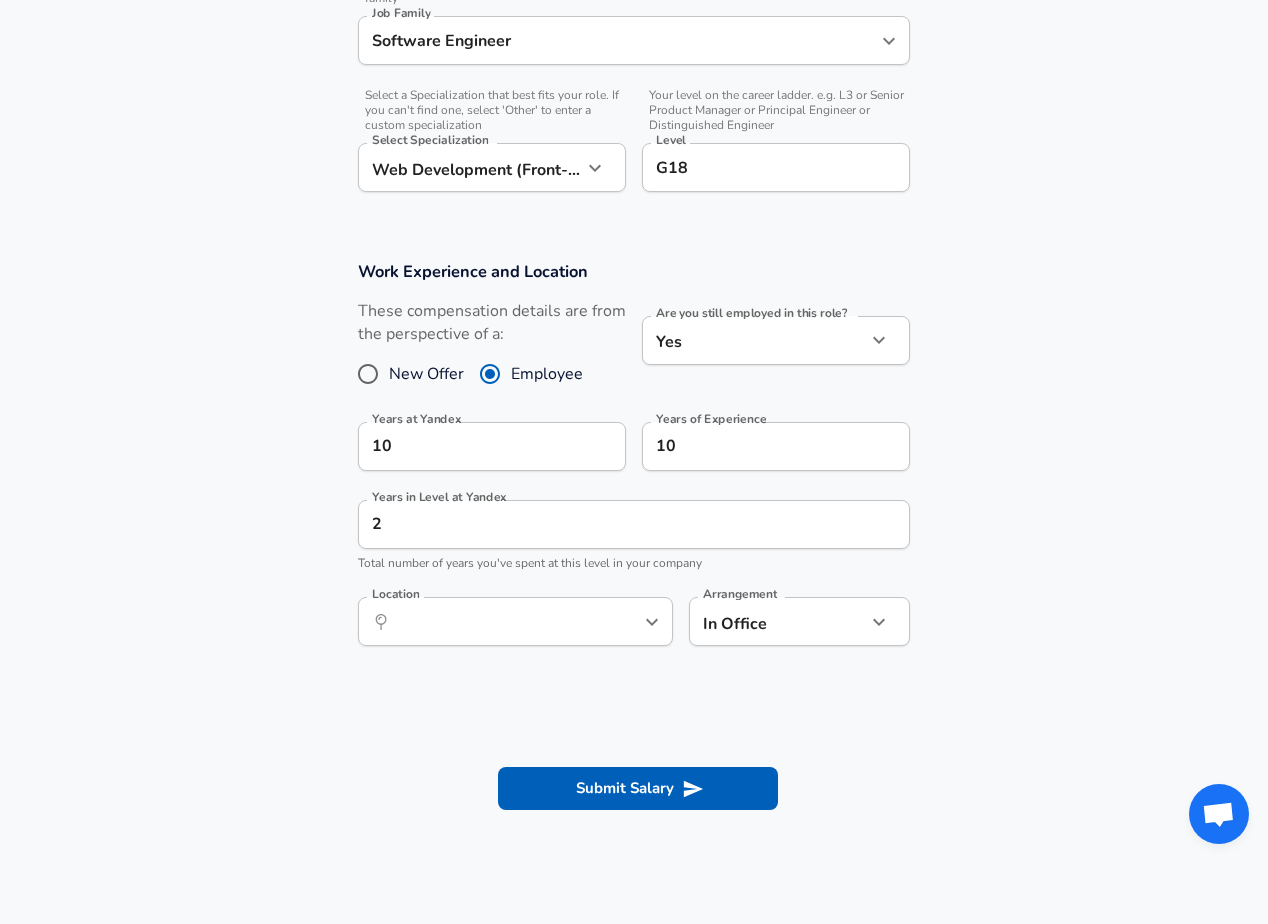 click at bounding box center [634, 710] 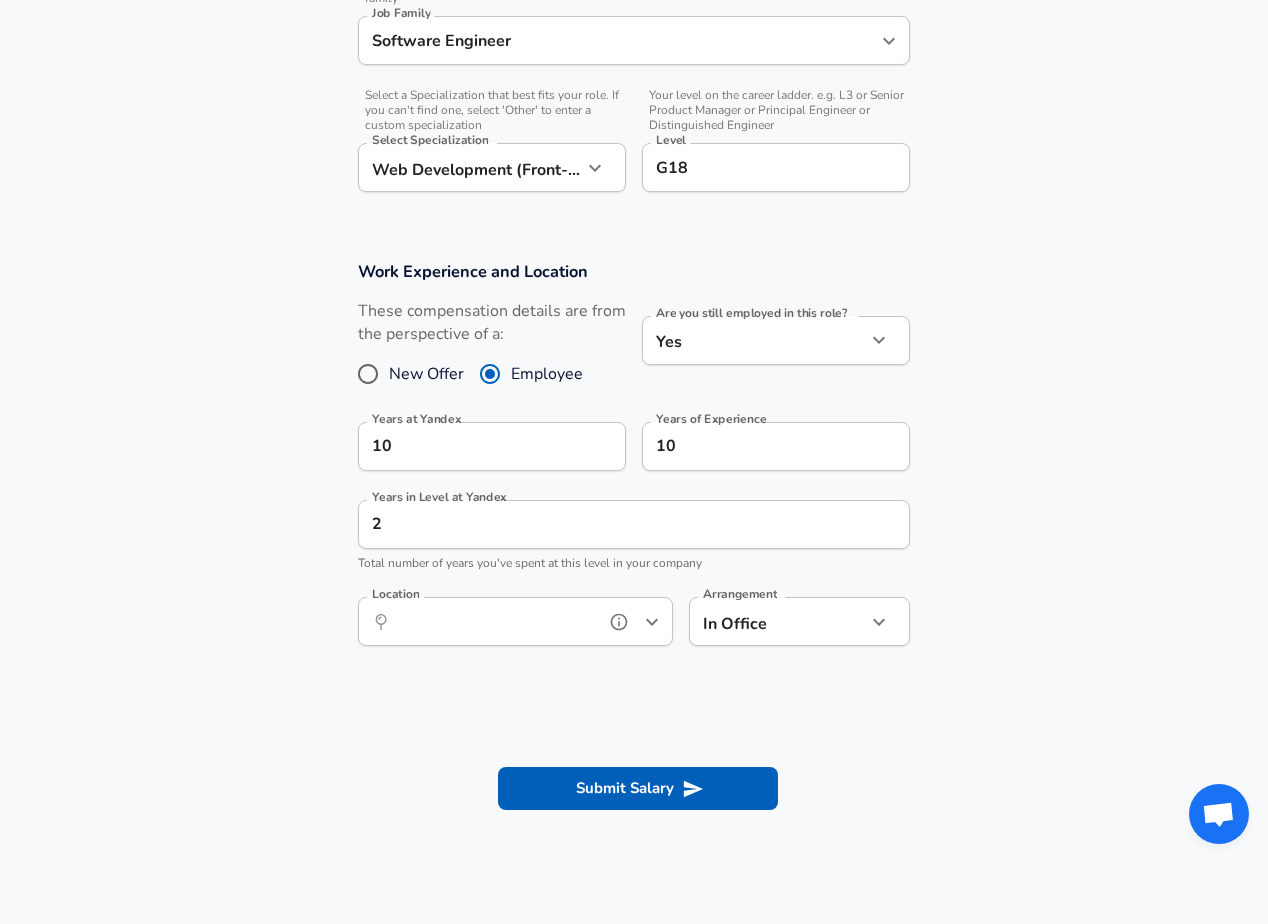 click on "Location" at bounding box center (493, 621) 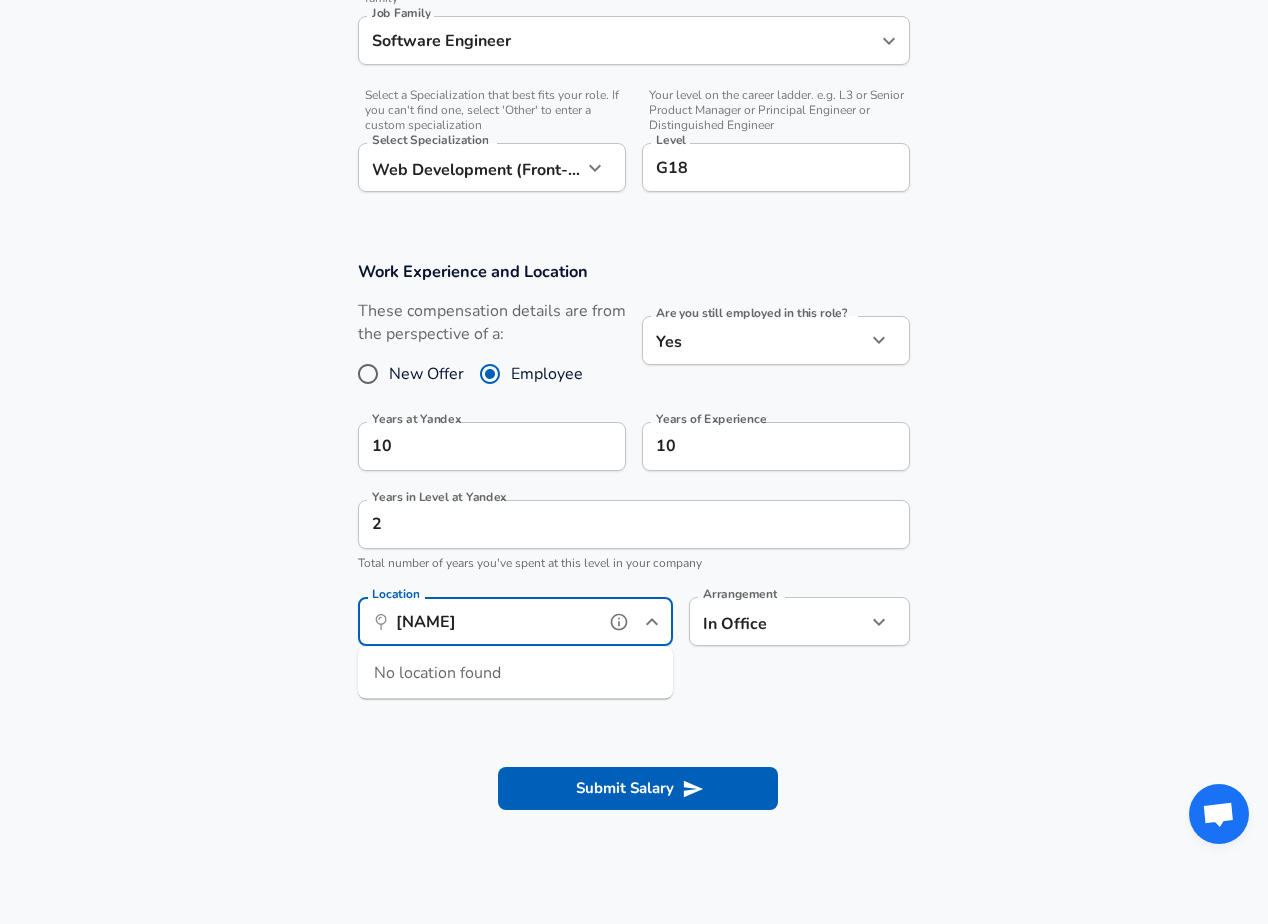 type on "[NAME]" 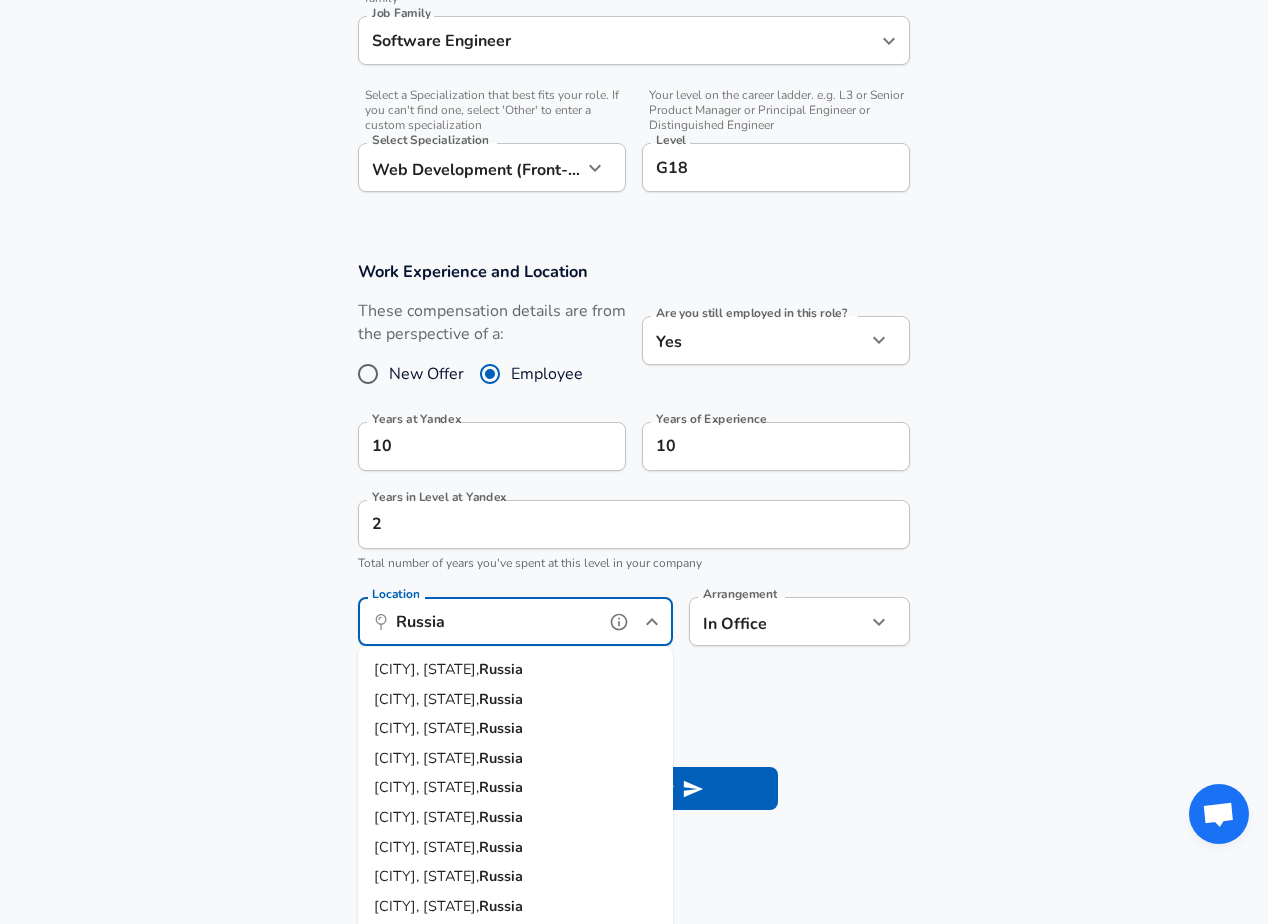 scroll, scrollTop: 15, scrollLeft: 0, axis: vertical 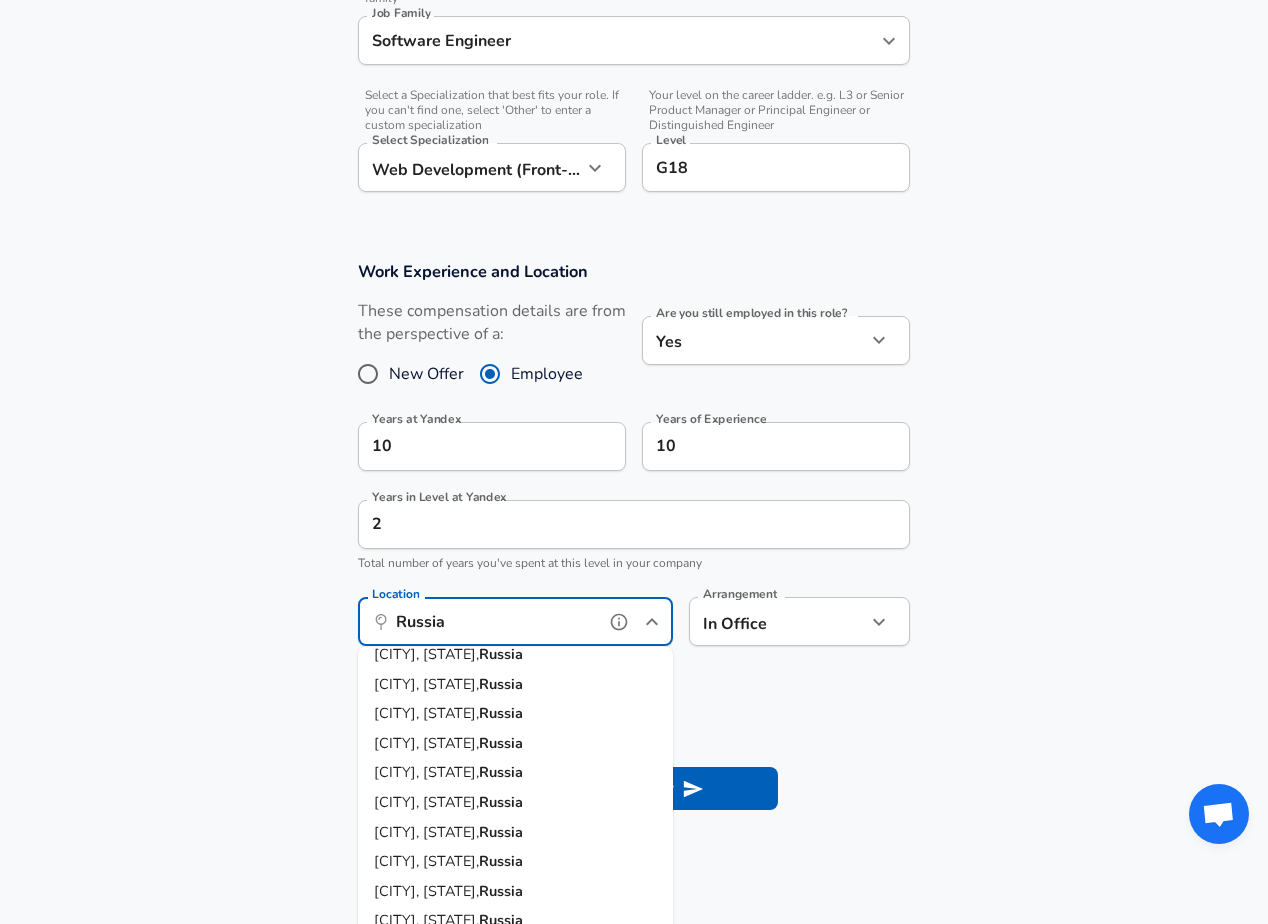 click on "Russia" at bounding box center [501, 772] 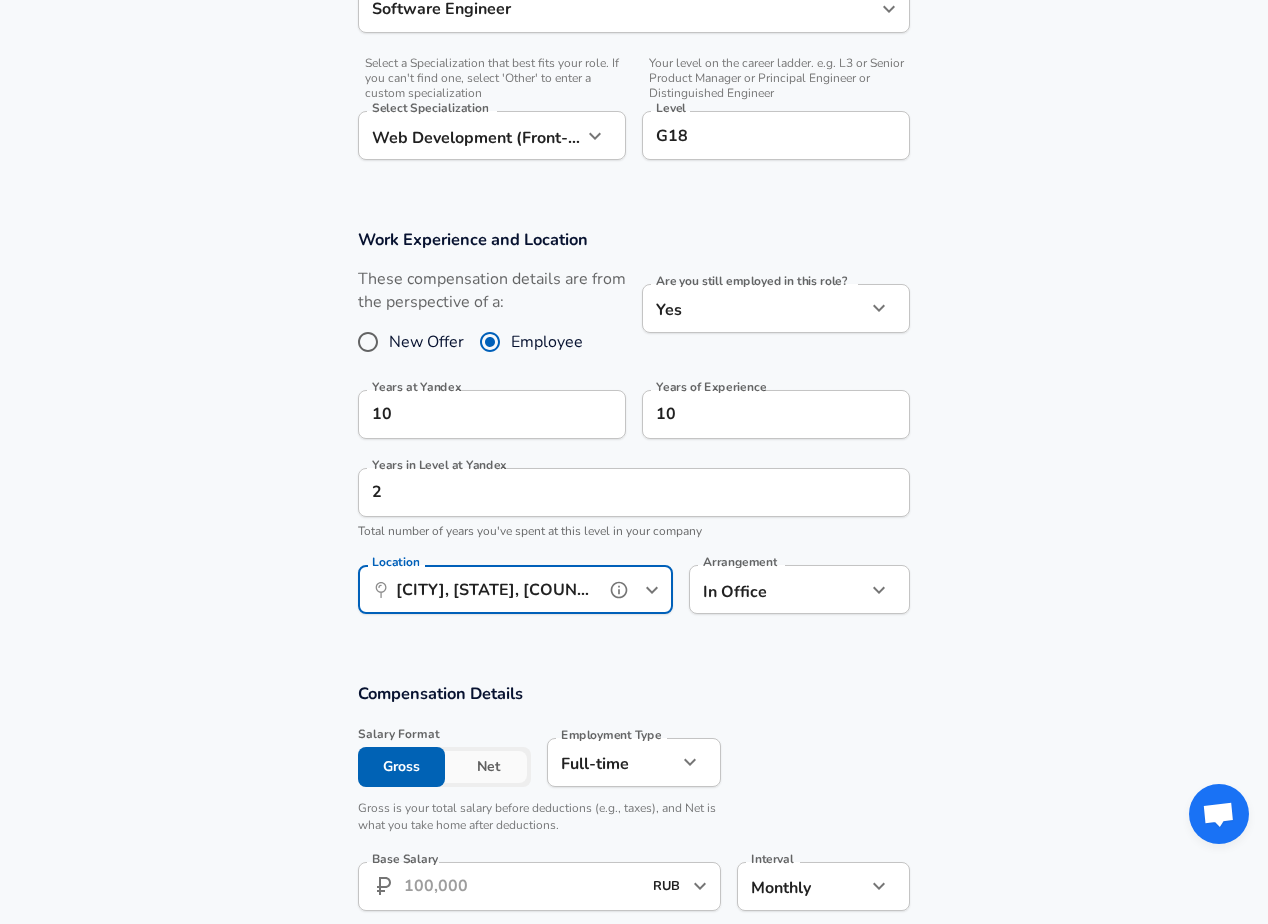 scroll, scrollTop: 685, scrollLeft: 0, axis: vertical 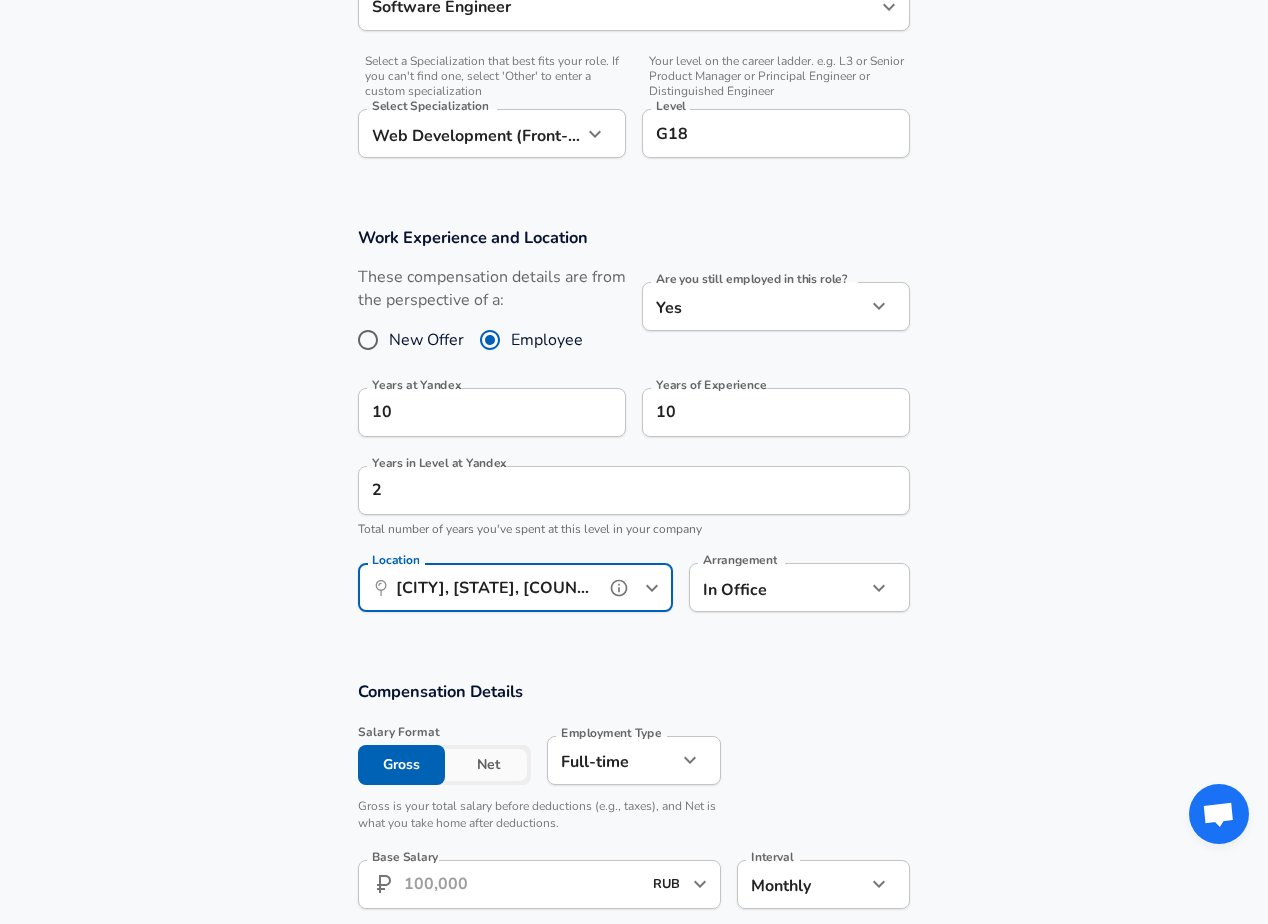 type on "[CITY], [STATE], [COUNTRY]" 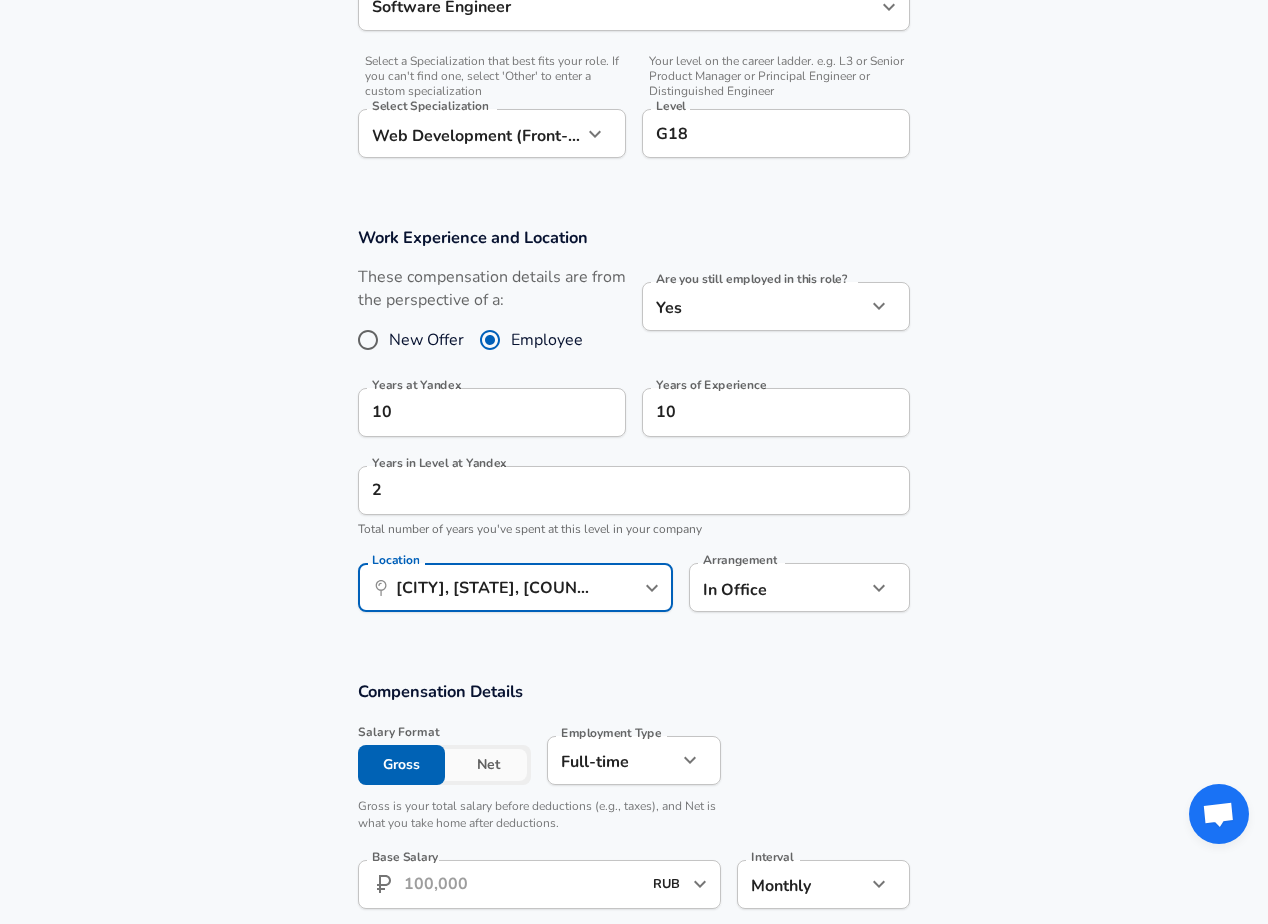 click on "Restart Add Your Salary Upload your offer letter to verify your submission Enhance Privacy and Anonymity No Automatically hides specific fields until there are enough submissions to safely display the full details. More Details Based on your submission and the data points that we have already collected, we will automatically hide and anonymize specific fields if there aren't enough data points to remain sufficiently anonymous. Company & Title Information Enter the company you received your offer from Company Yandex Company Select the title that closest resembles your official title. This should be similar to the title that was present on your offer letter. Title Software Engineer Title Select a job family that best fits your role. If you can't find one, select 'Other' to enter a custom job family Job Family Software Engineer Job Family Select a Specialization that best fits your role. If you can't find one, select 'Other' to enter a custom specialization Select Specialization Select Specialization" at bounding box center (634, -223) 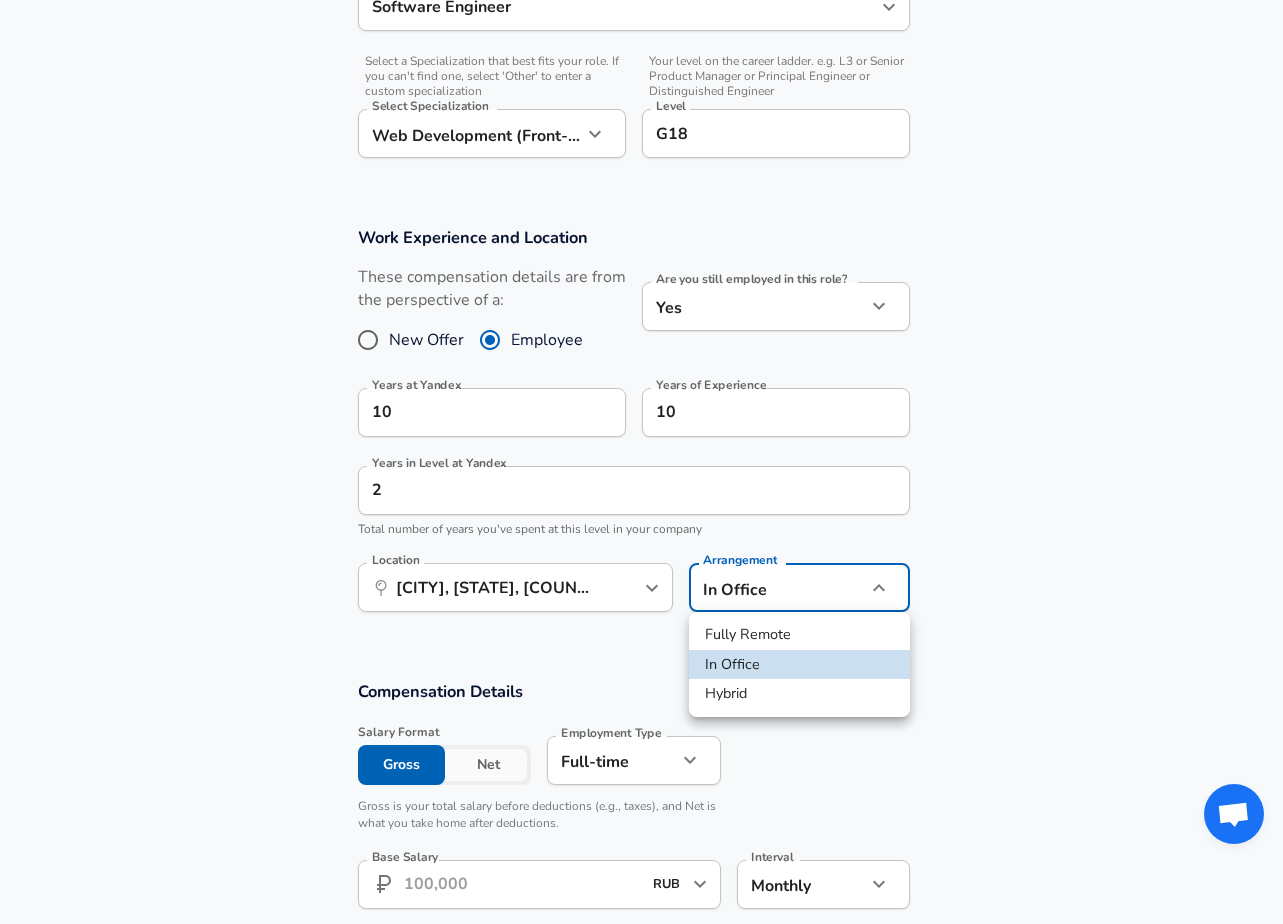 click at bounding box center [641, 462] 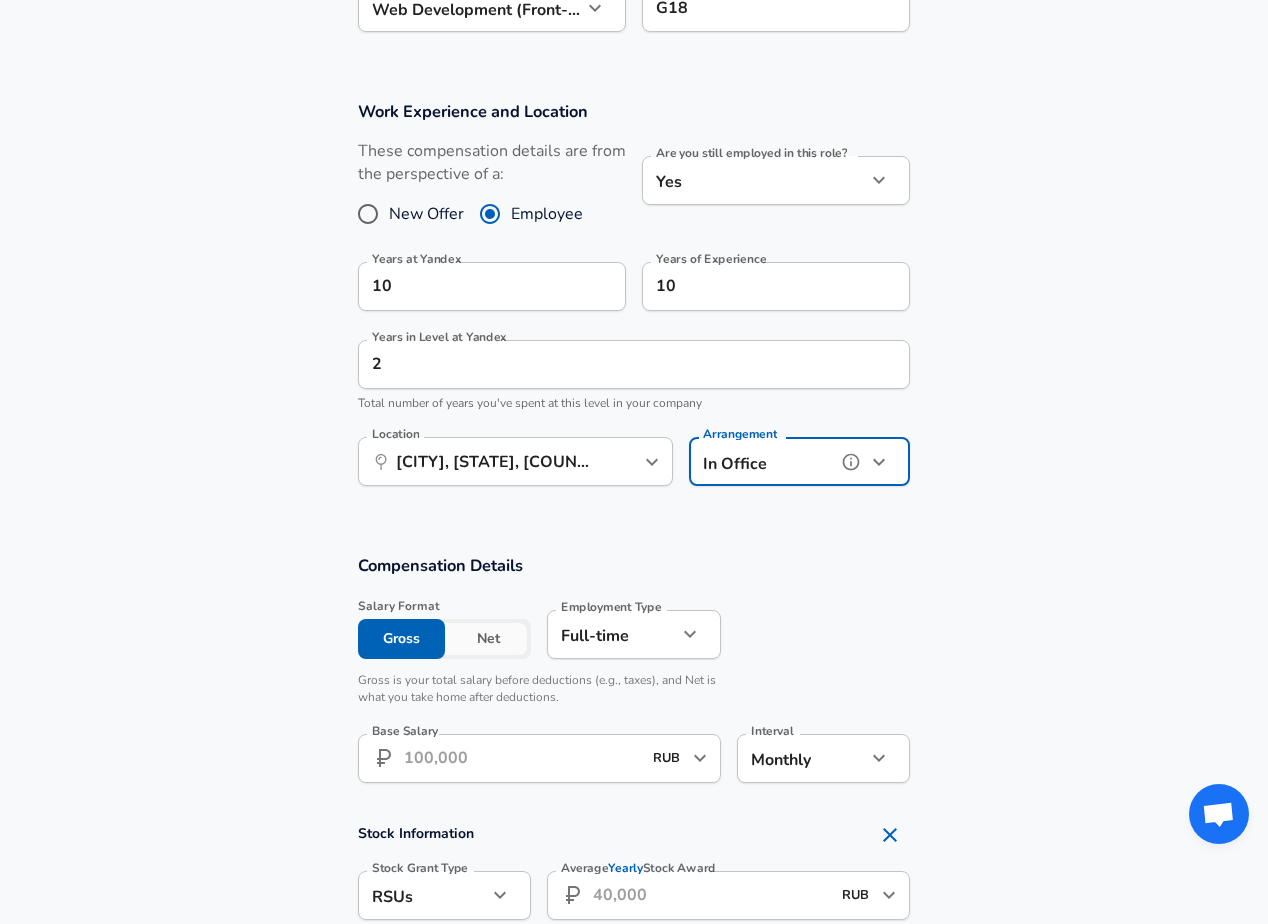 scroll, scrollTop: 815, scrollLeft: 0, axis: vertical 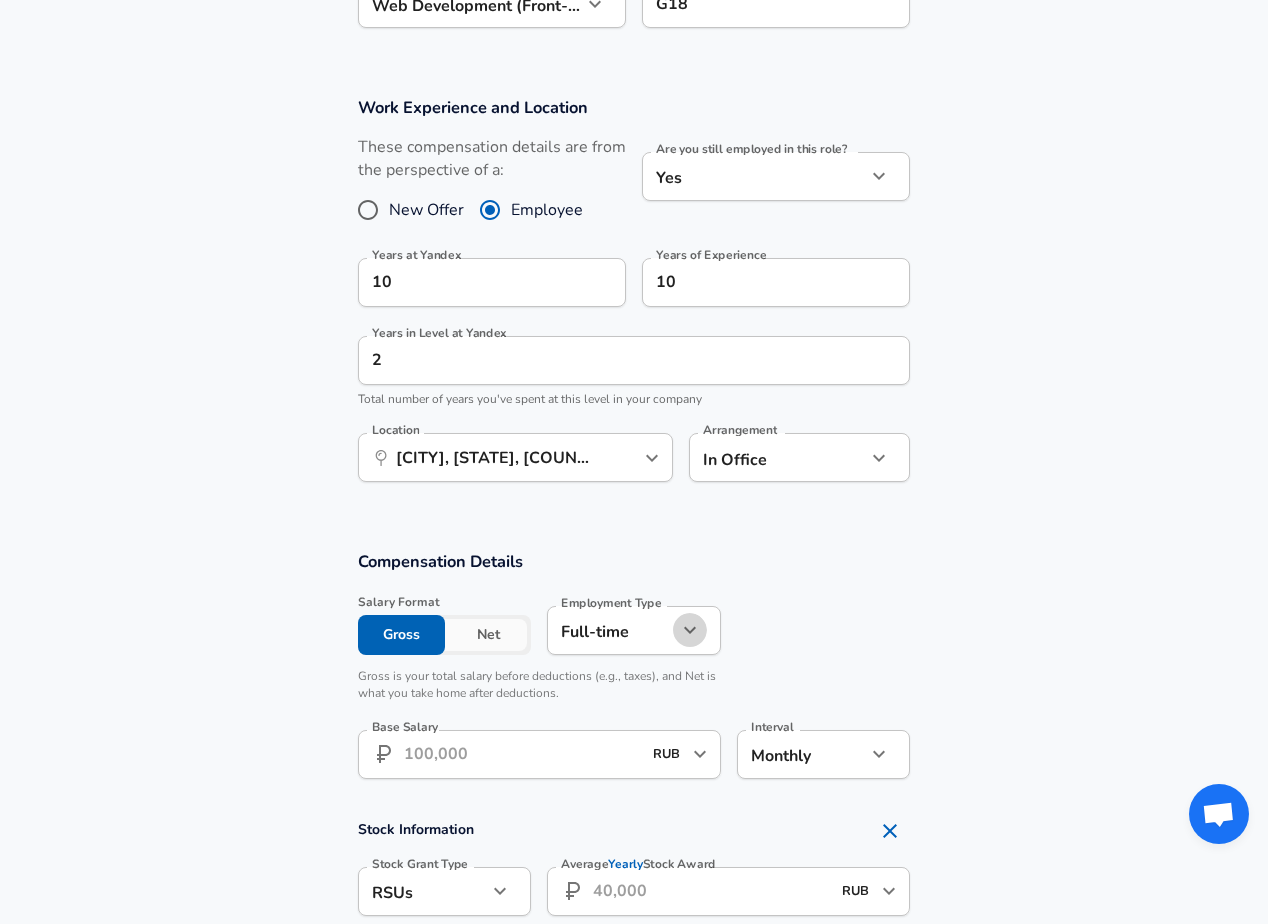 click 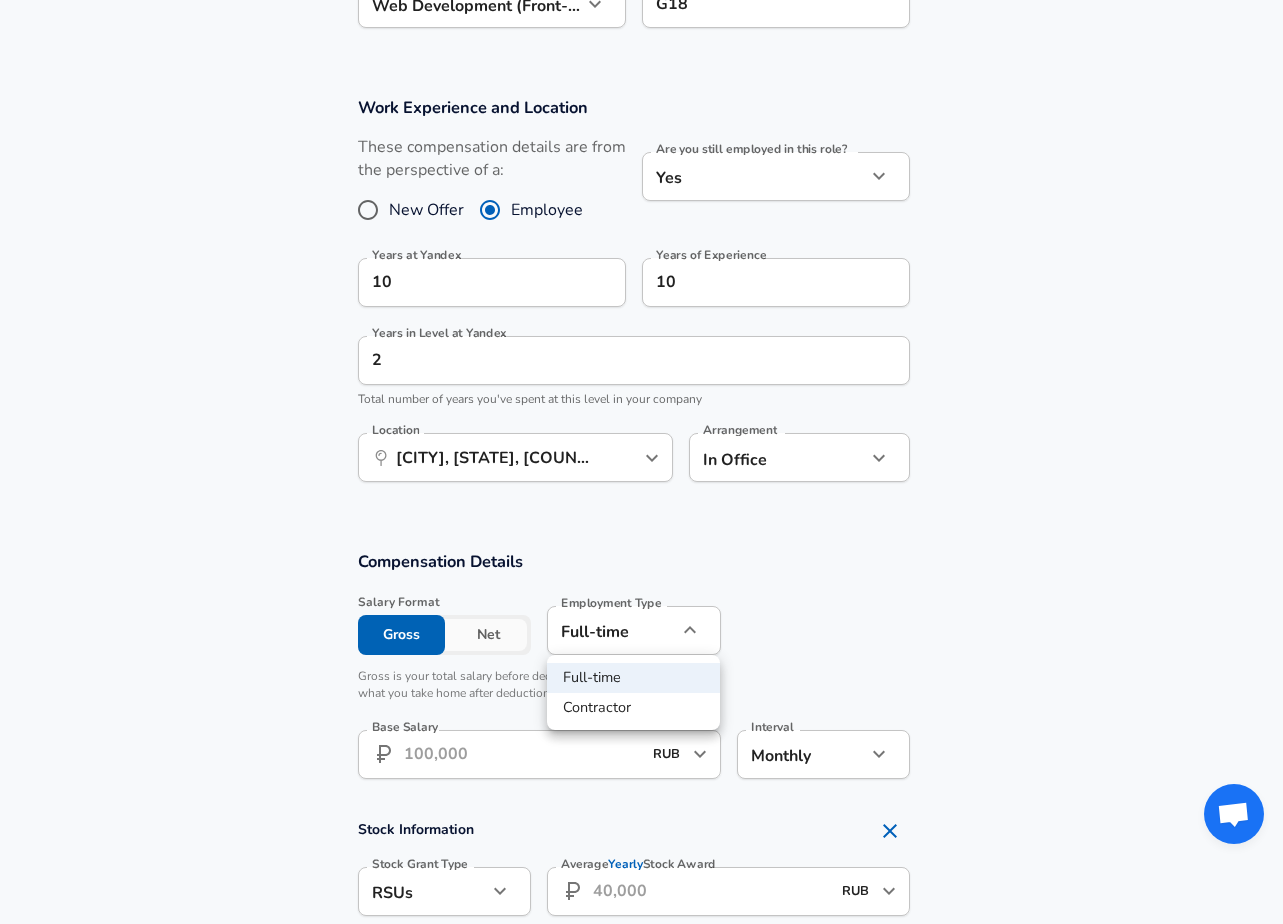 click at bounding box center [641, 462] 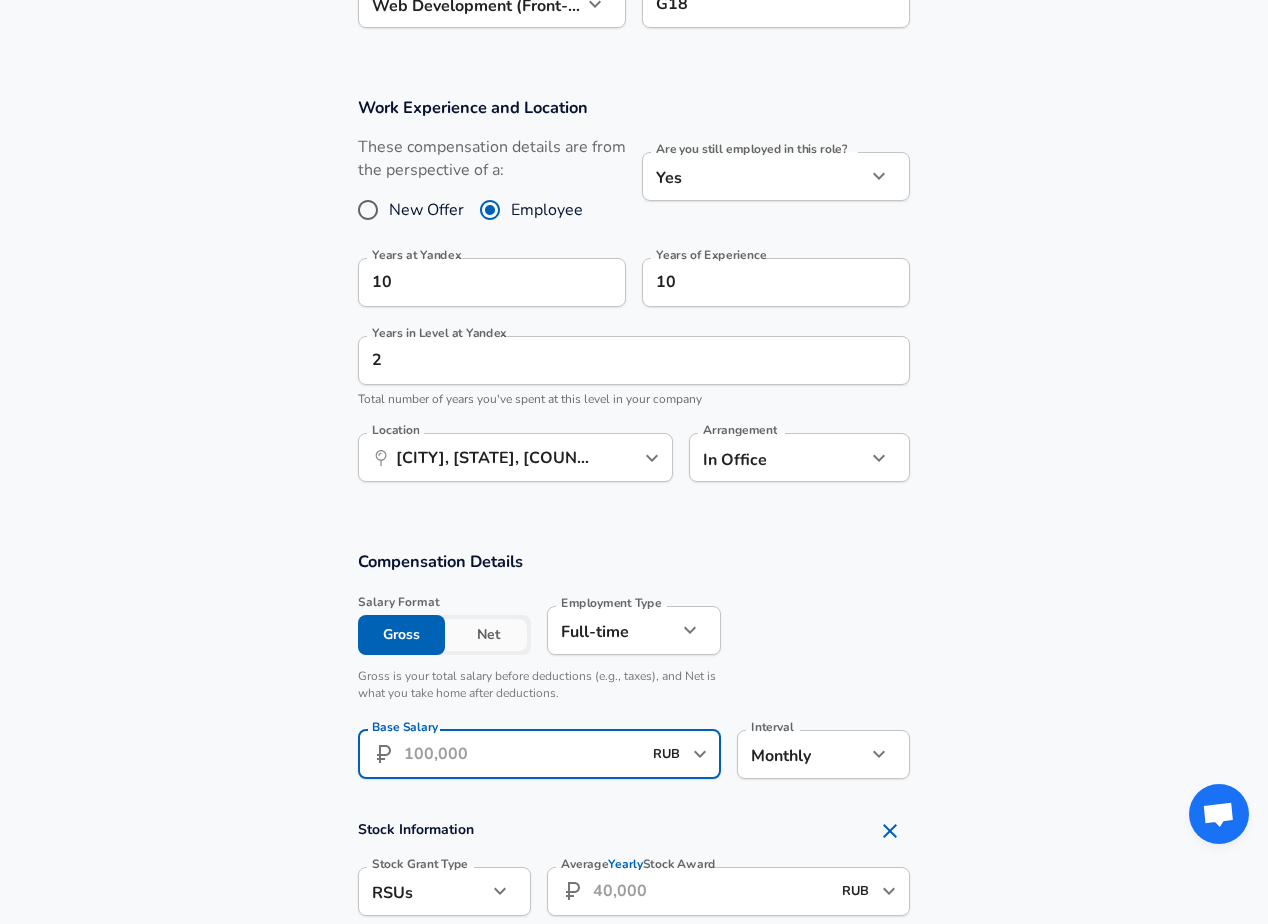 click on "Base Salary" at bounding box center [522, 754] 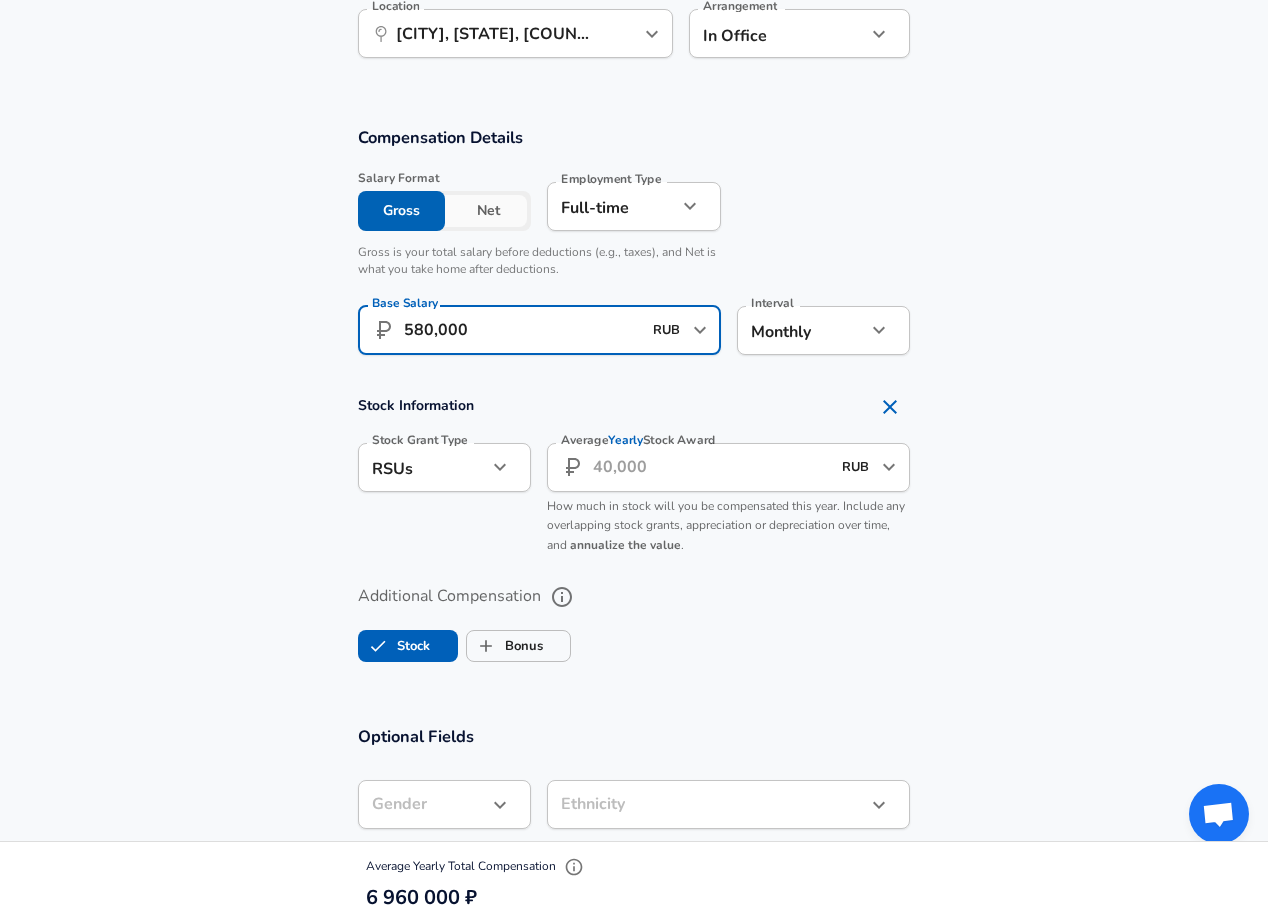 scroll, scrollTop: 1262, scrollLeft: 0, axis: vertical 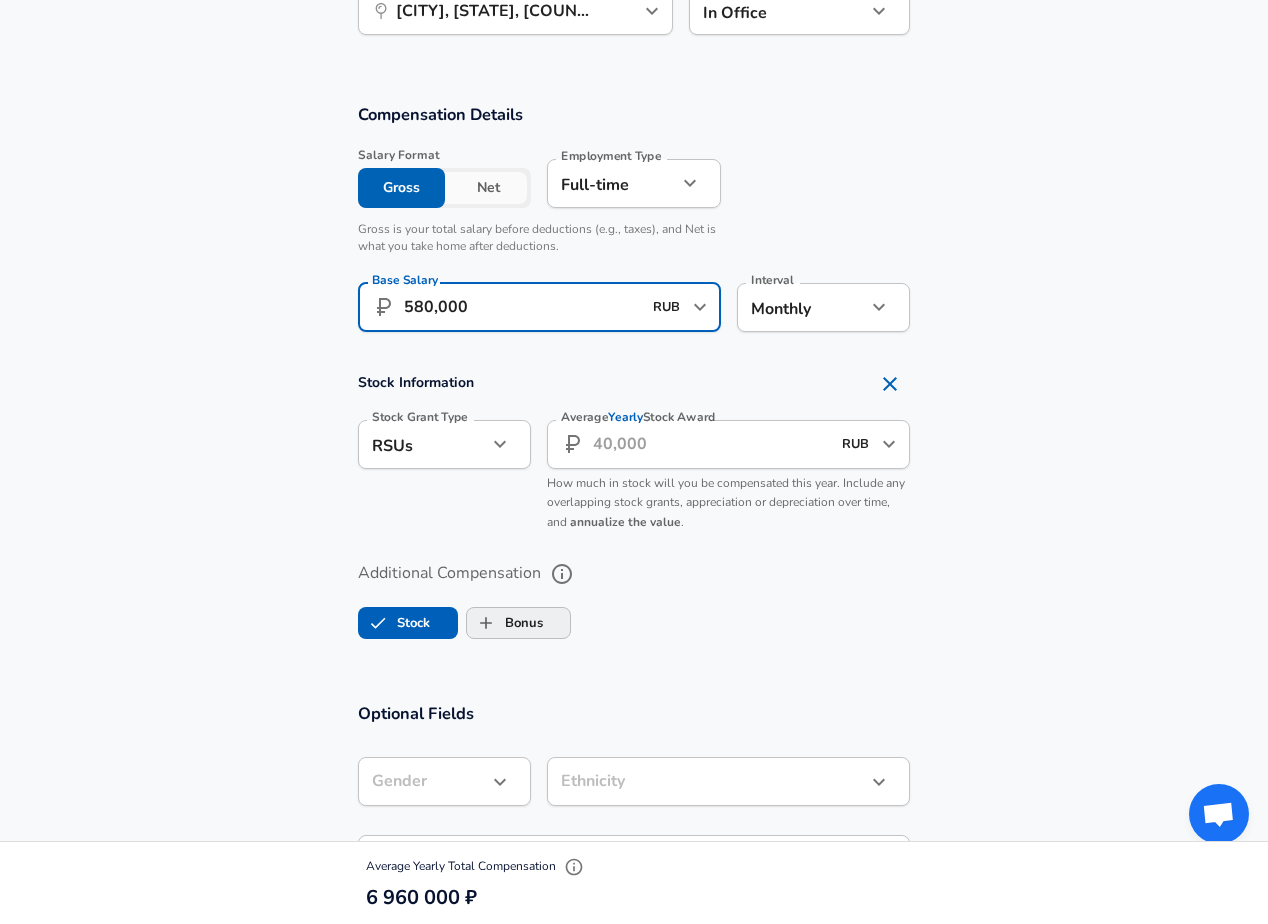 type on "580,000" 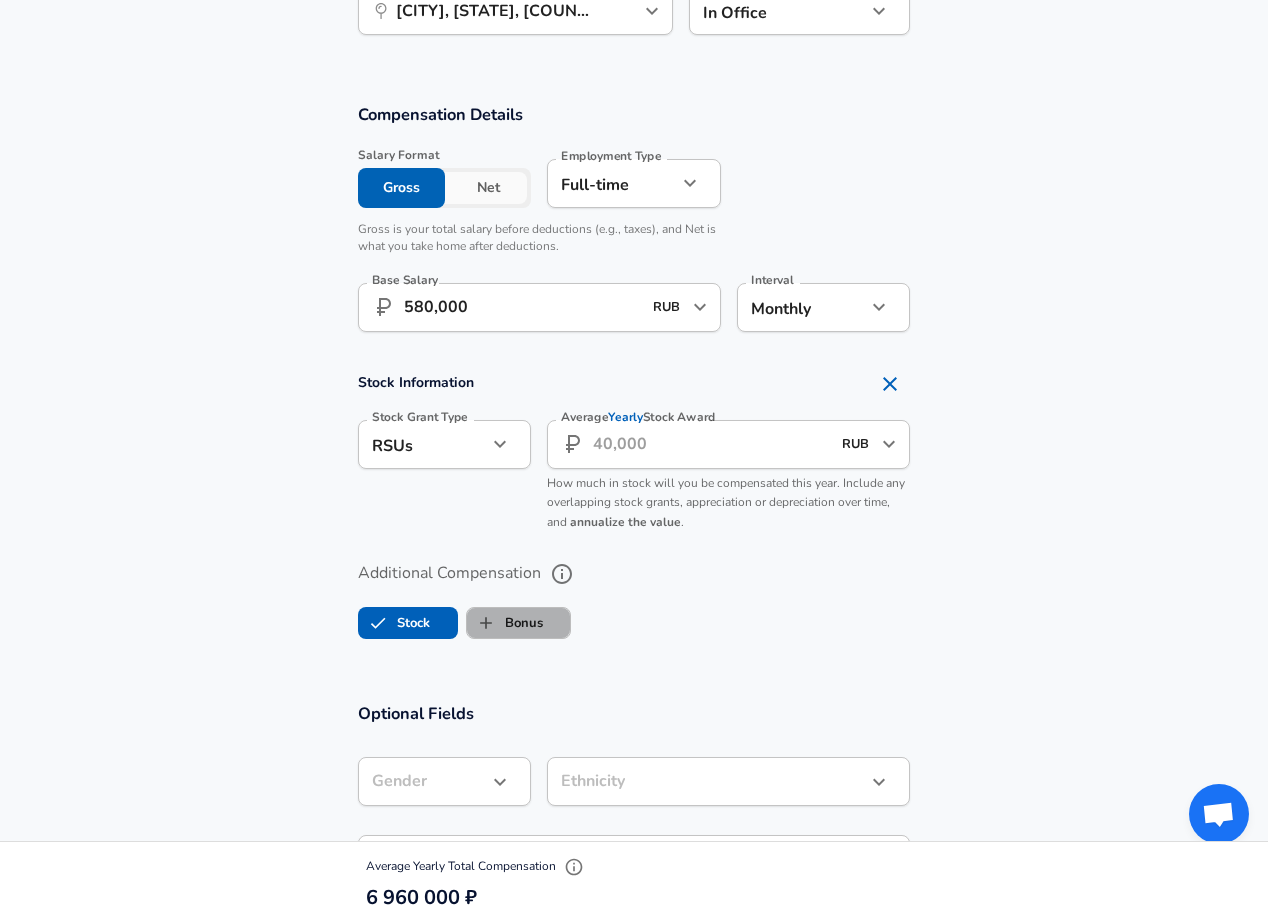 click on "Bonus" at bounding box center [505, 623] 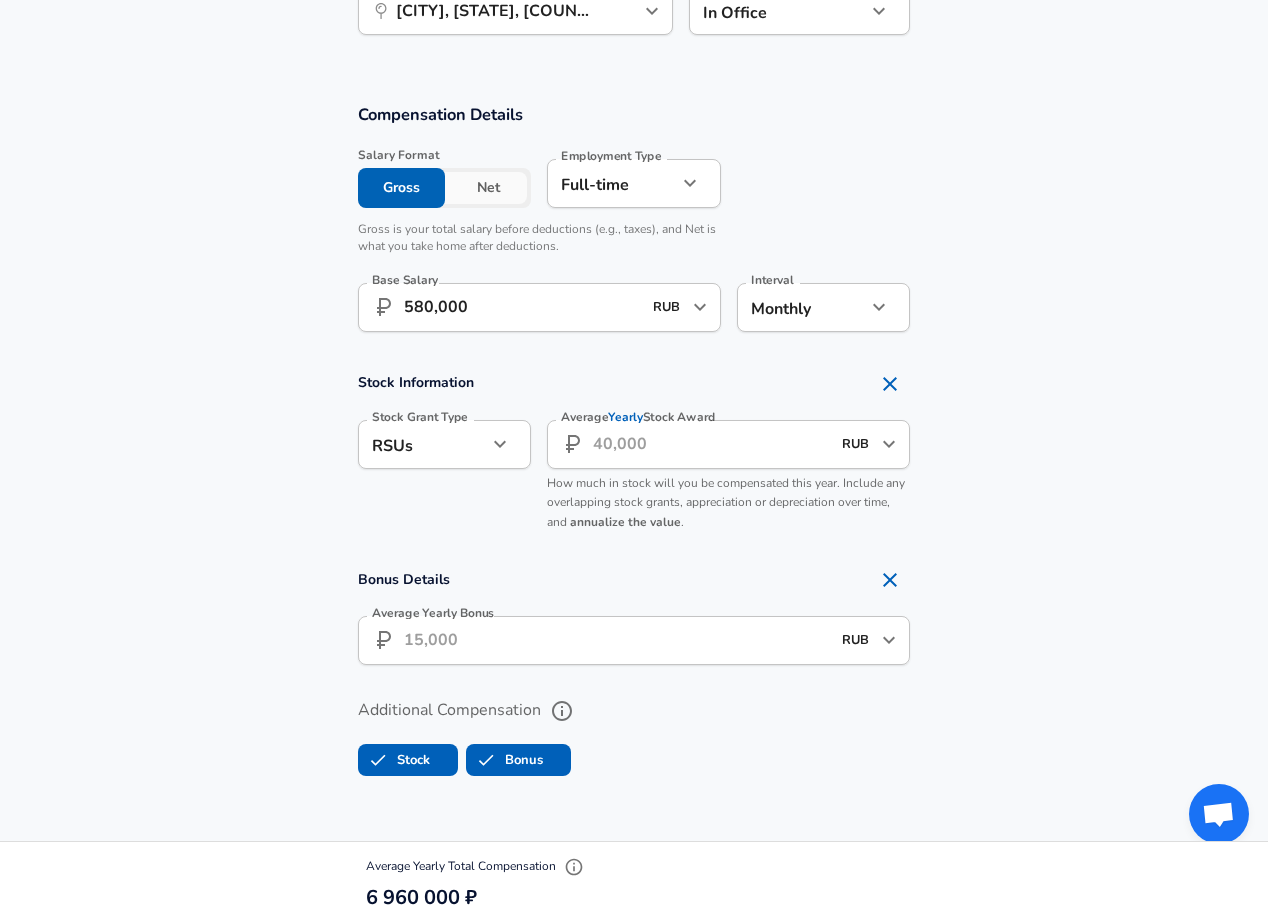click on "Average Yearly Bonus" at bounding box center (617, 640) 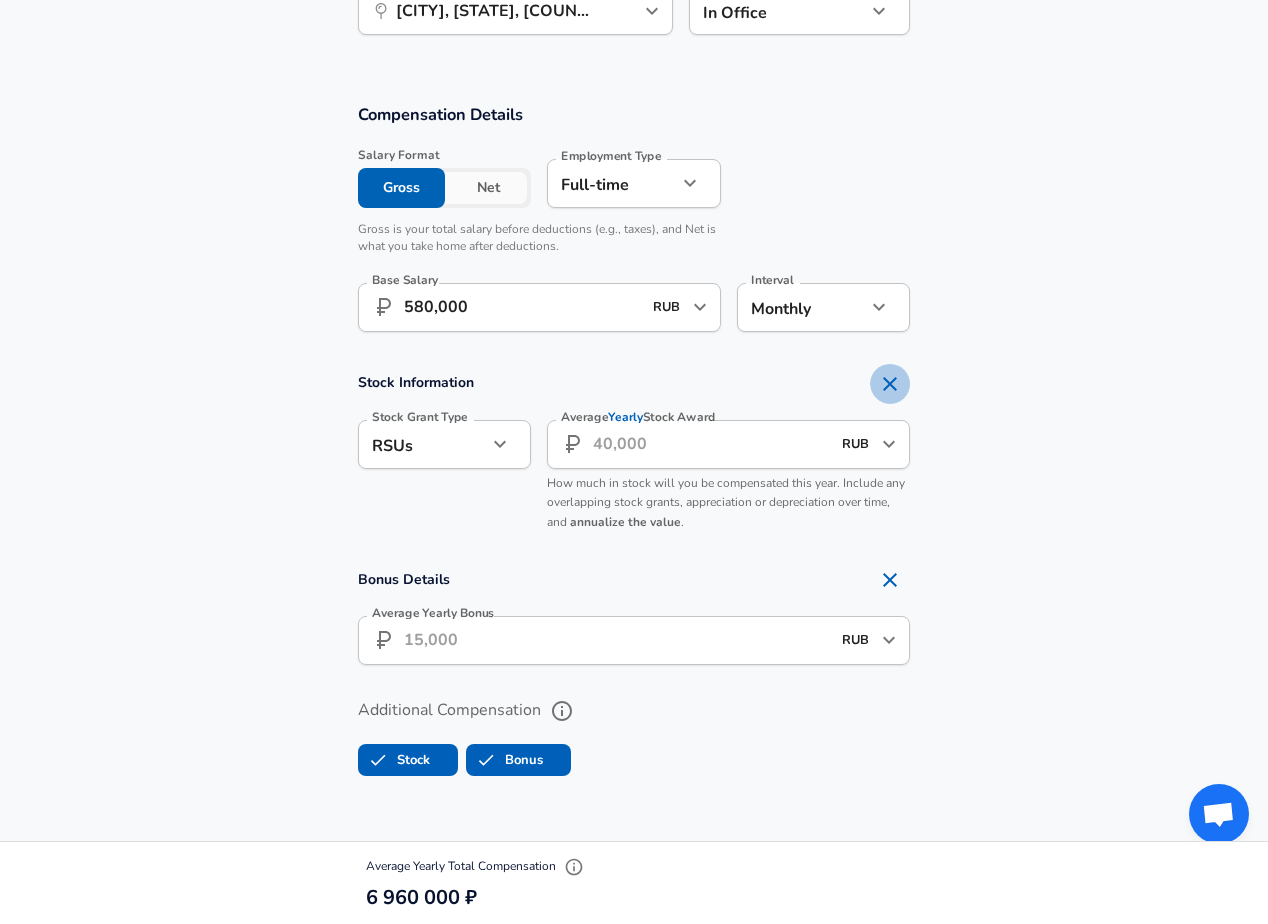 click 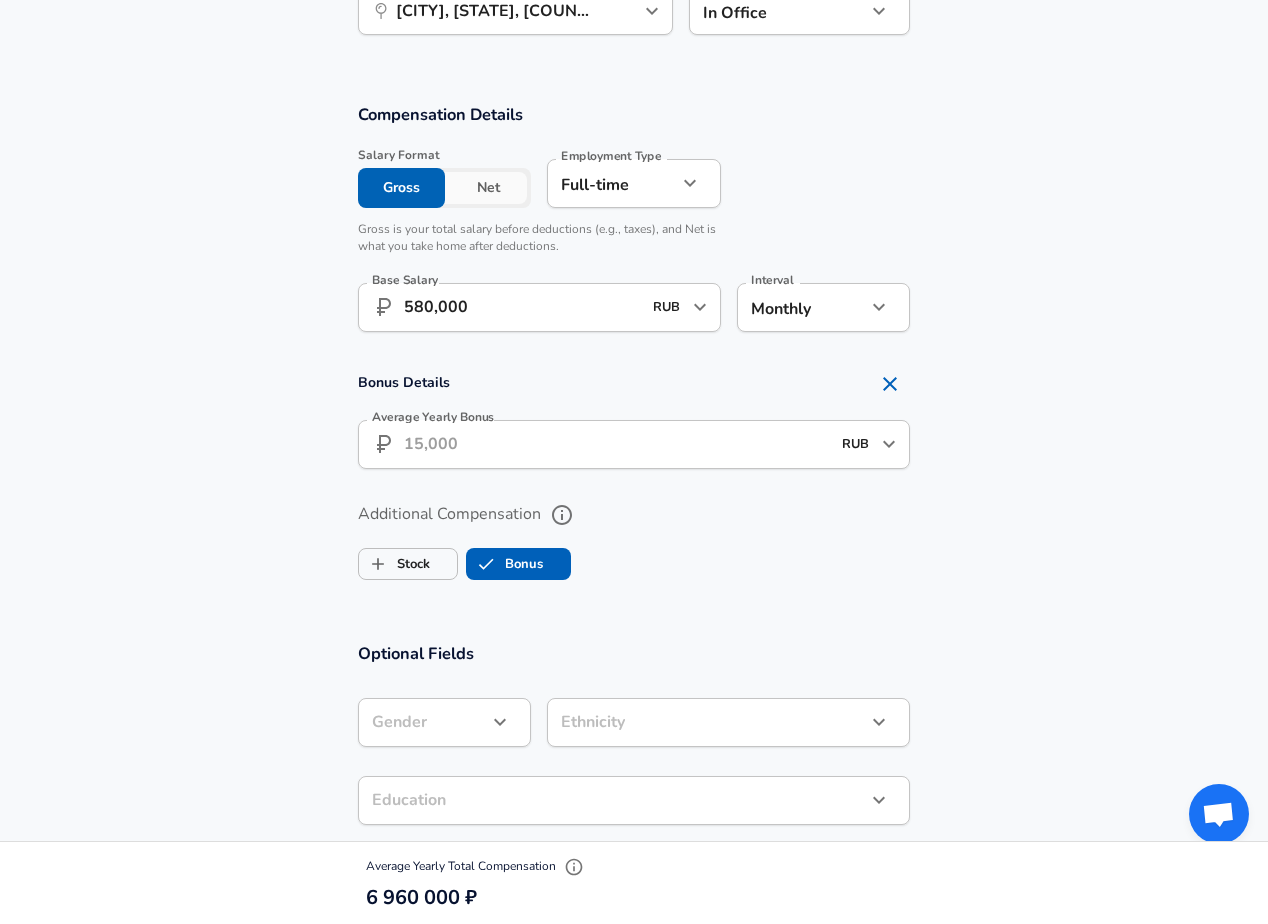 click on "Average Yearly Bonus" at bounding box center (617, 444) 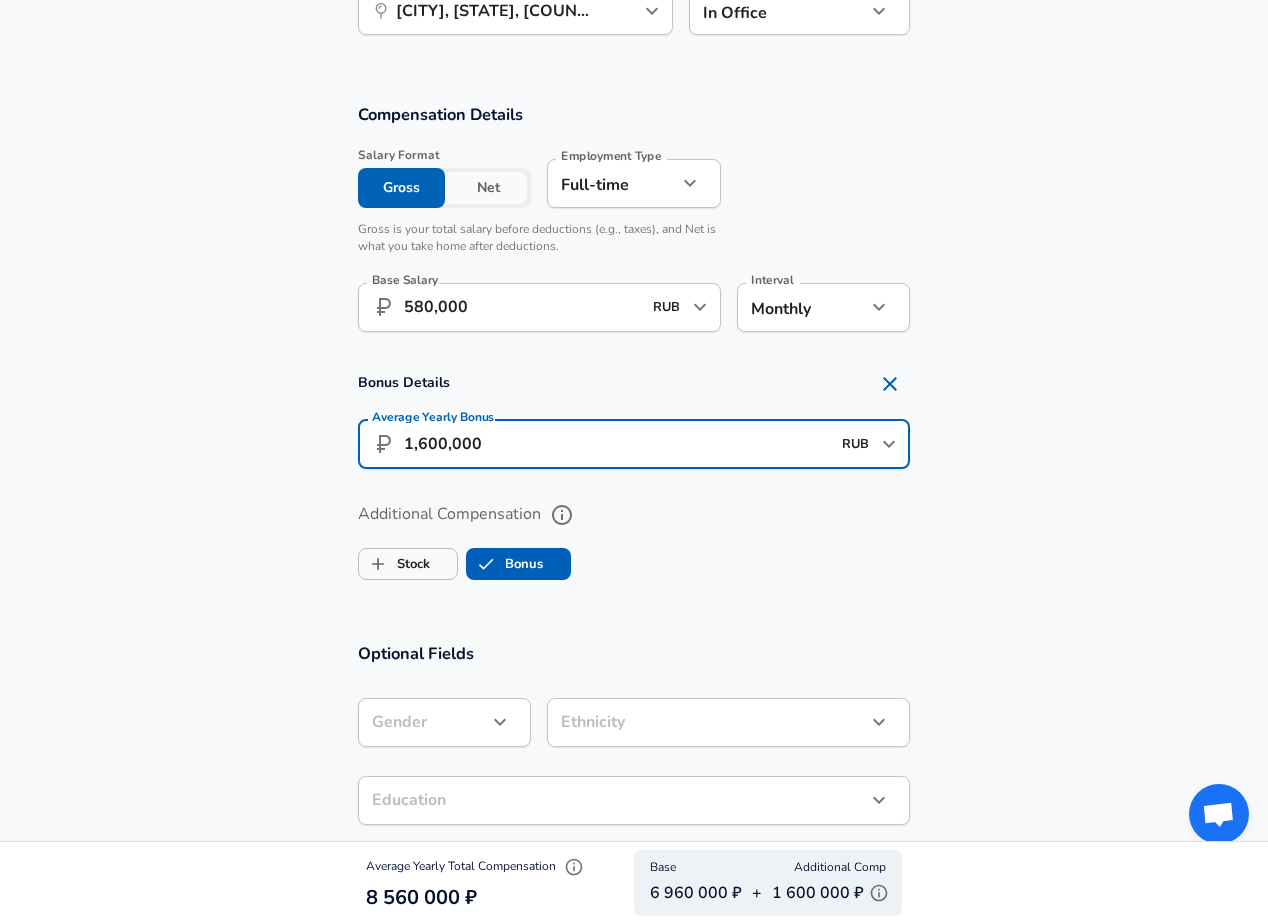 type on "1,600,000" 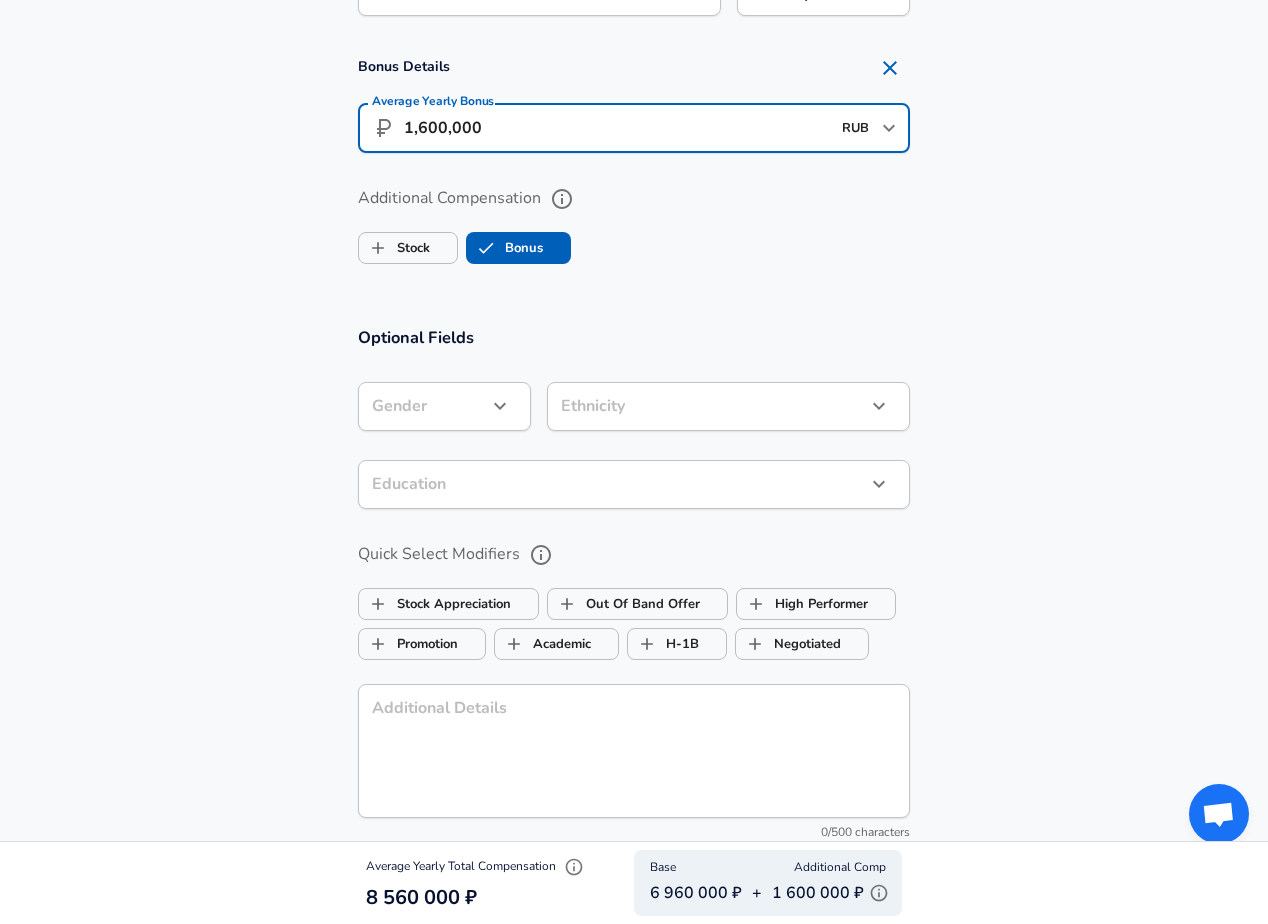scroll, scrollTop: 1580, scrollLeft: 0, axis: vertical 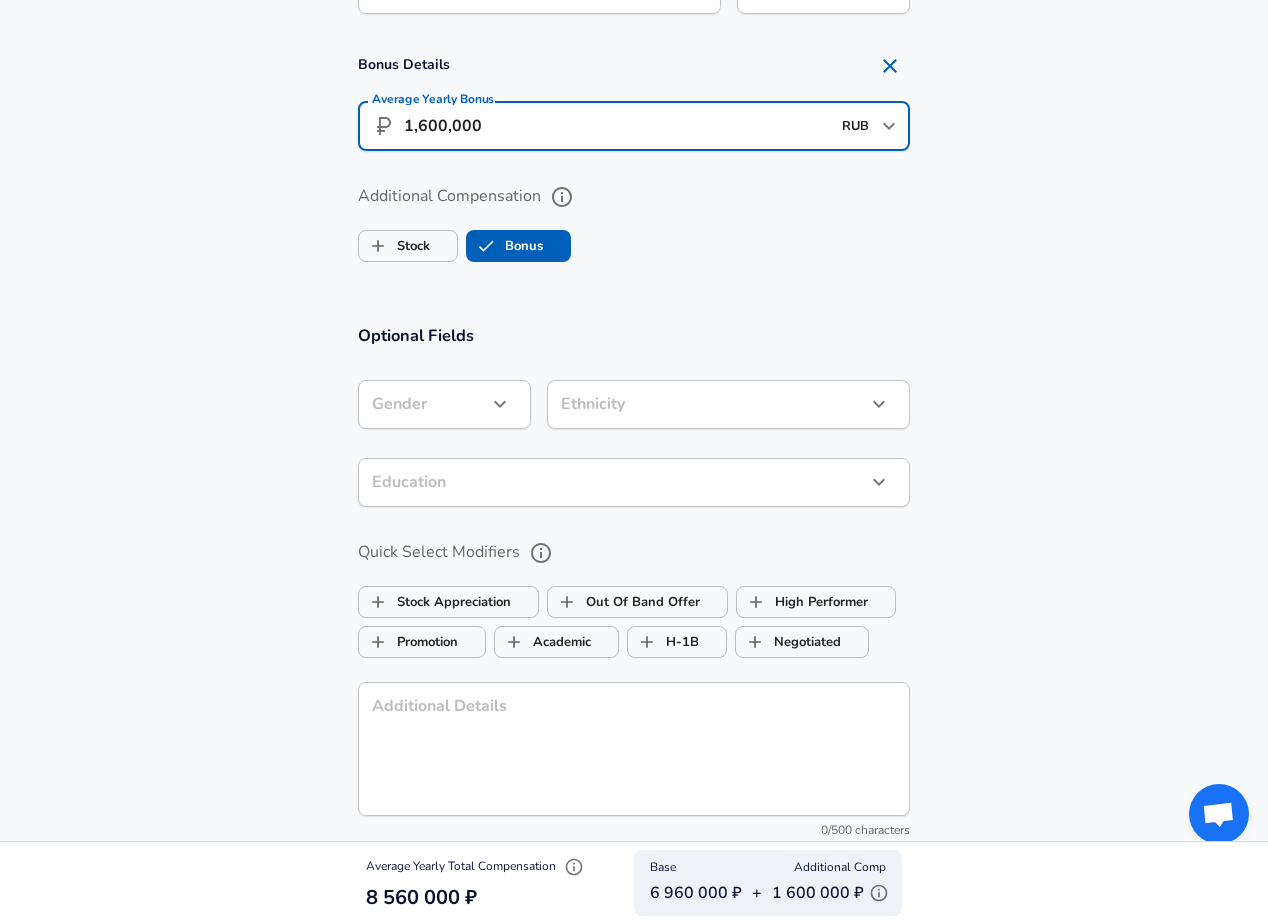 click at bounding box center (500, 404) 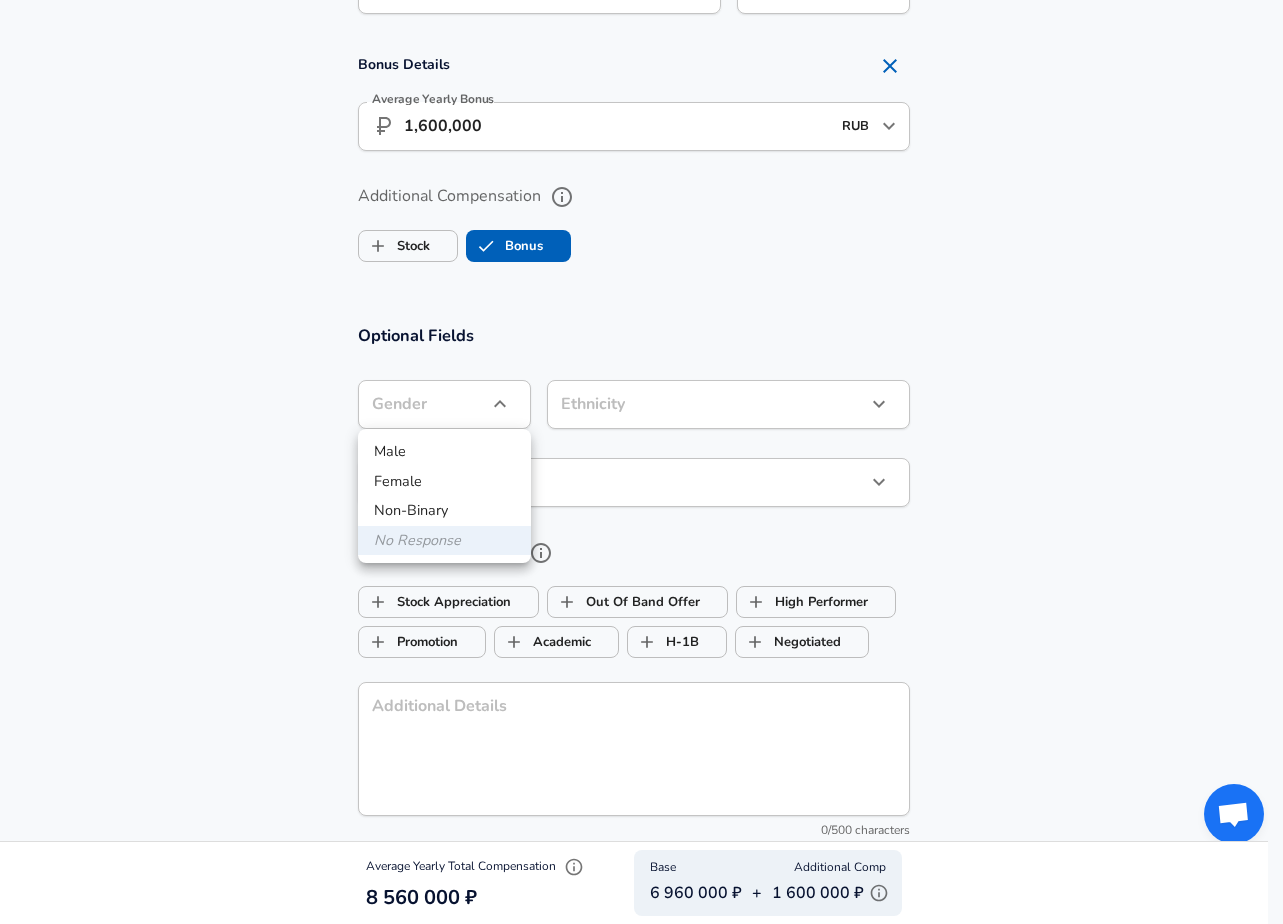 click on "Male" at bounding box center [444, 452] 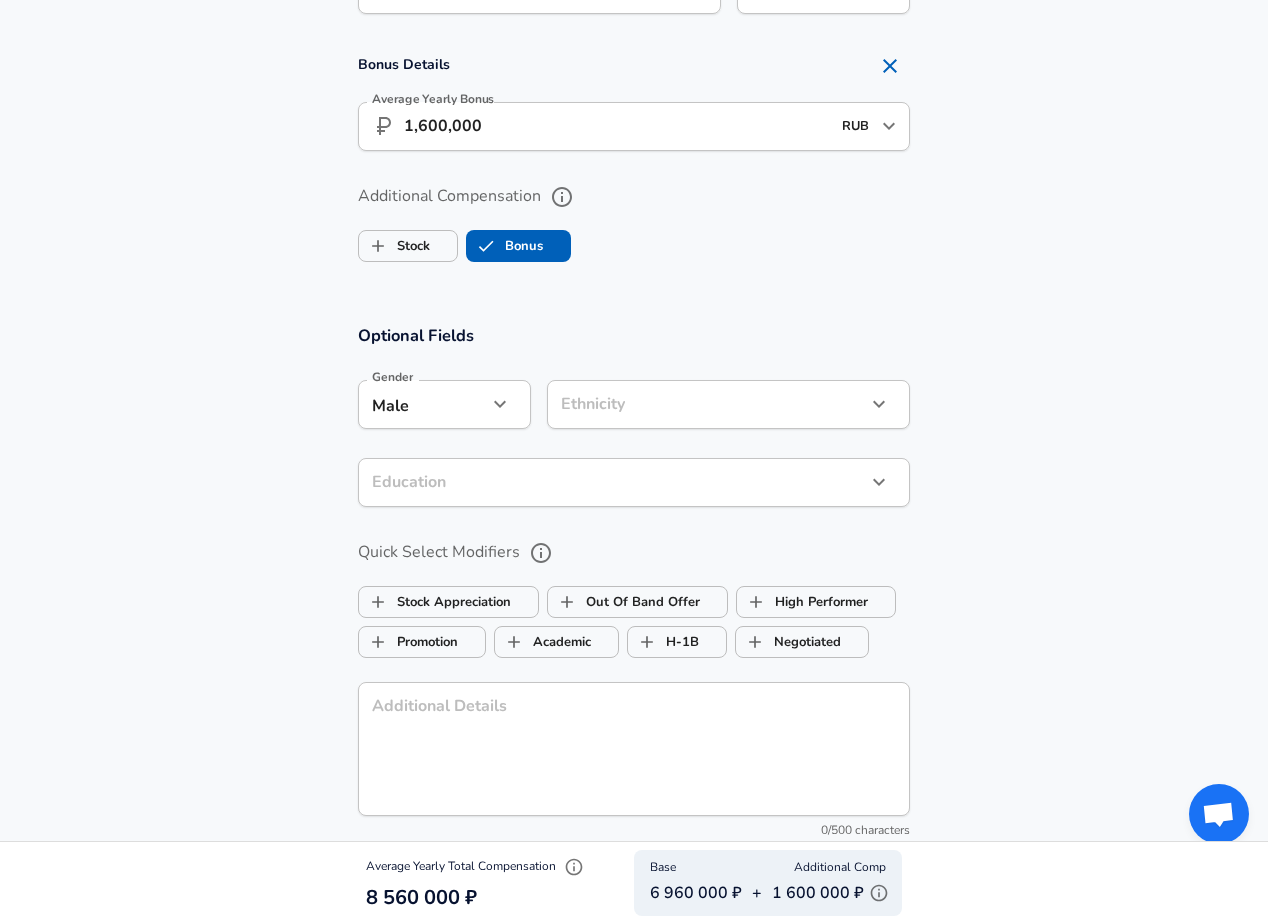 click on "Optional Fields Gender Male male Gender Ethnicity ​ Ethnicity Education ​ Education Quick Select Modifiers   Stock Appreciation Out Of Band Offer High Performer Promotion Academic H-1B Negotiated Additional Details x Additional Details 0 /500 characters Email Address Email Address   Providing an email allows for editing or removal of your submission. We may also reach out if we have any questions. Your email will not be published." at bounding box center [634, 645] 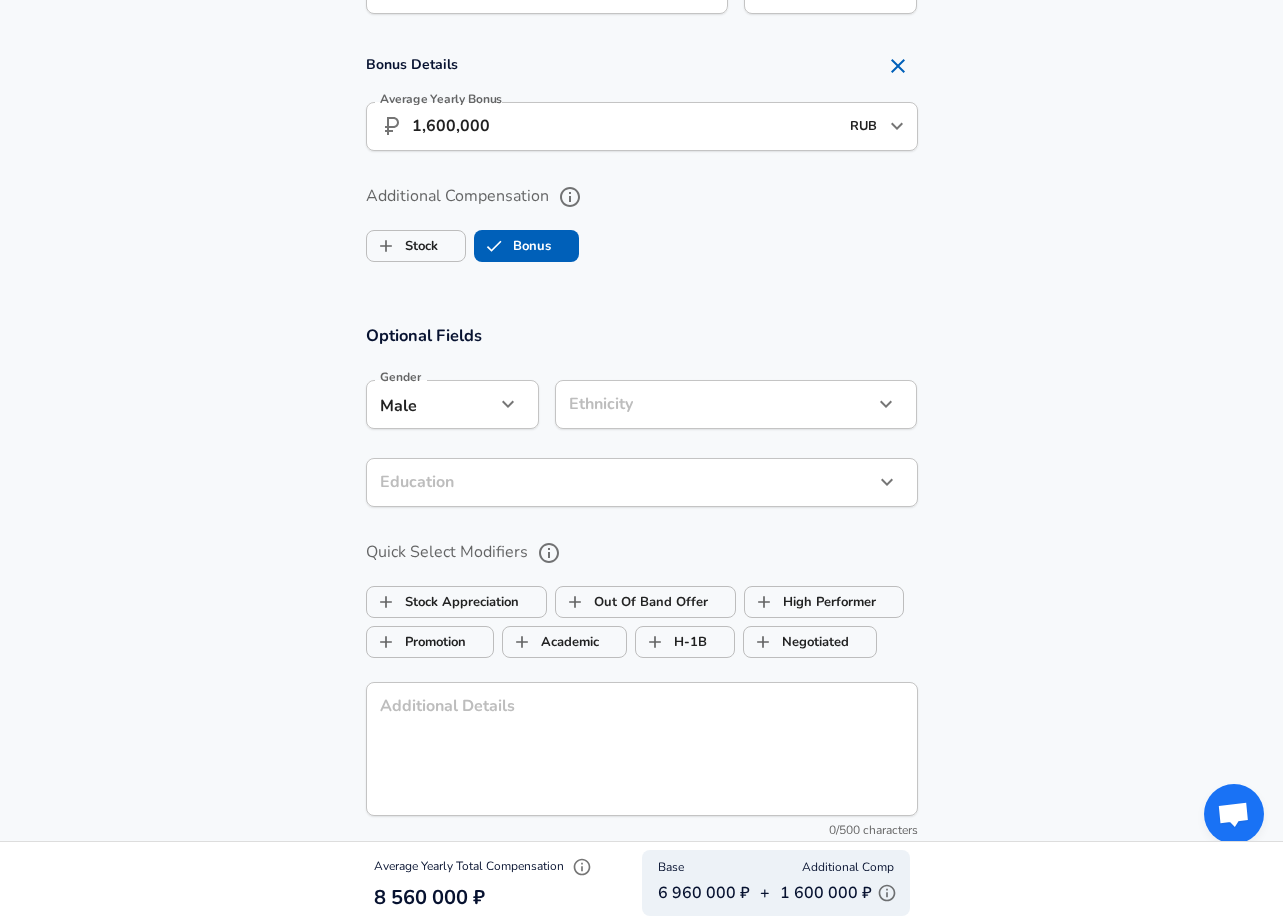 click on "Restart Add Your Salary Upload your offer letter to verify your submission Enhance Privacy and Anonymity No Automatically hides specific fields until there are enough submissions to safely display the full details. More Details Based on your submission and the data points that we have already collected, we will automatically hide and anonymize specific fields if there aren't enough data points to remain sufficiently anonymous. Company & Title Information Enter the company you received your offer from Company Yandex Company Select the title that closest resembles your official title. This should be similar to the title that was present on your offer letter. Title Software Engineer Title Select a job family that best fits your role. If you can't find one, select 'Other' to enter a custom job family Job Family Software Engineer Job Family Select a Specialization that best fits your role. If you can't find one, select 'Other' to enter a custom specialization Select Specialization Select Specialization" at bounding box center (641, -1118) 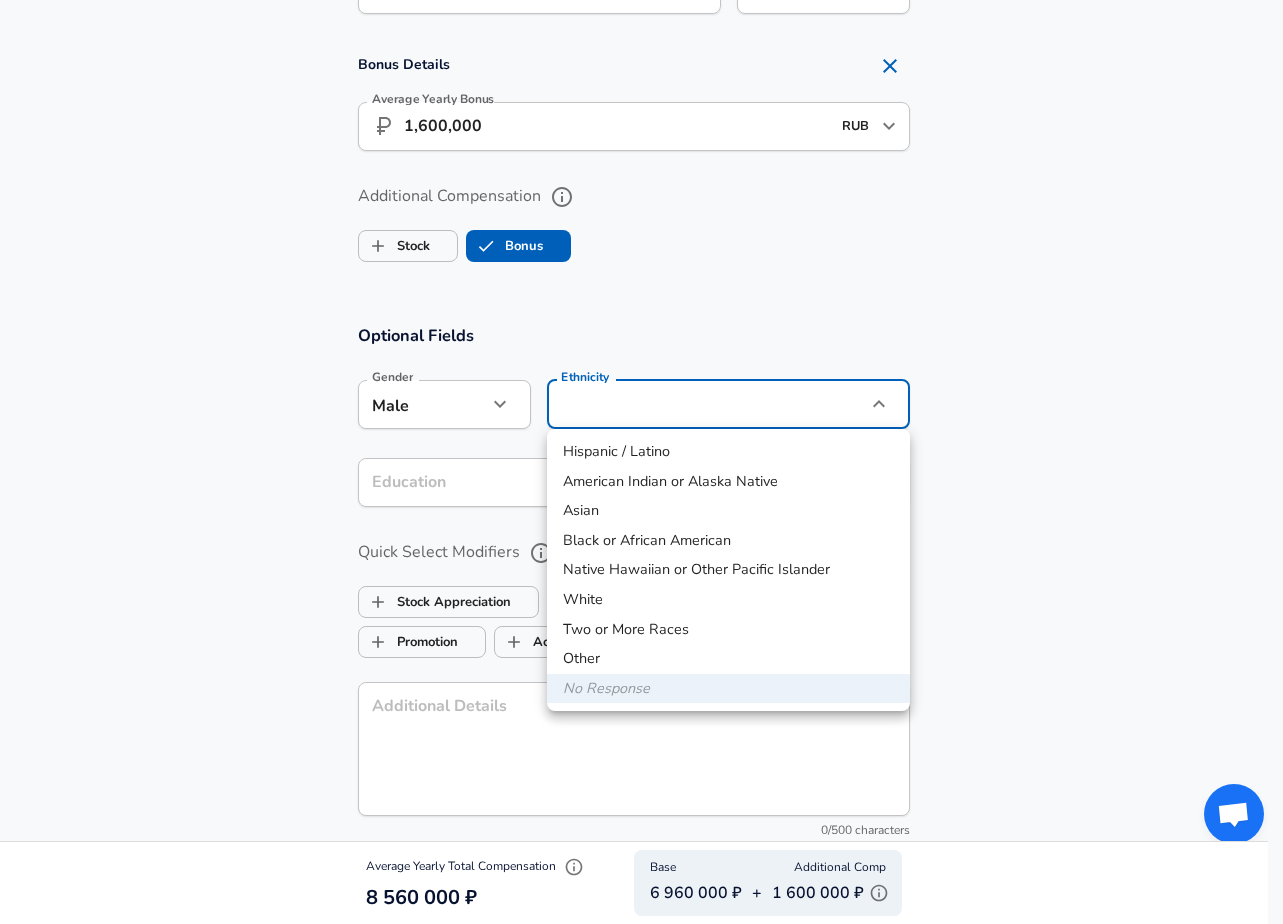 click on "White" at bounding box center (728, 600) 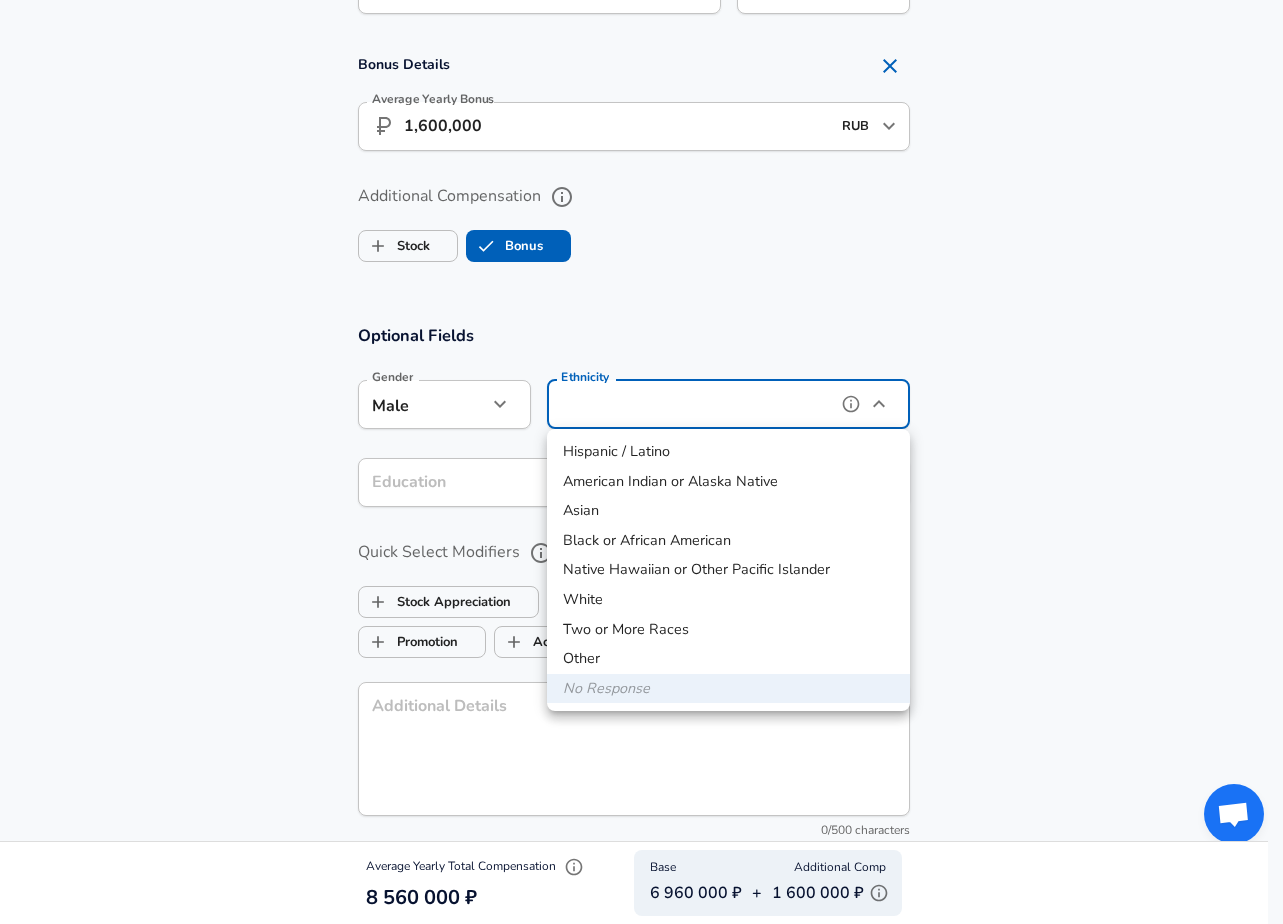 type on "White" 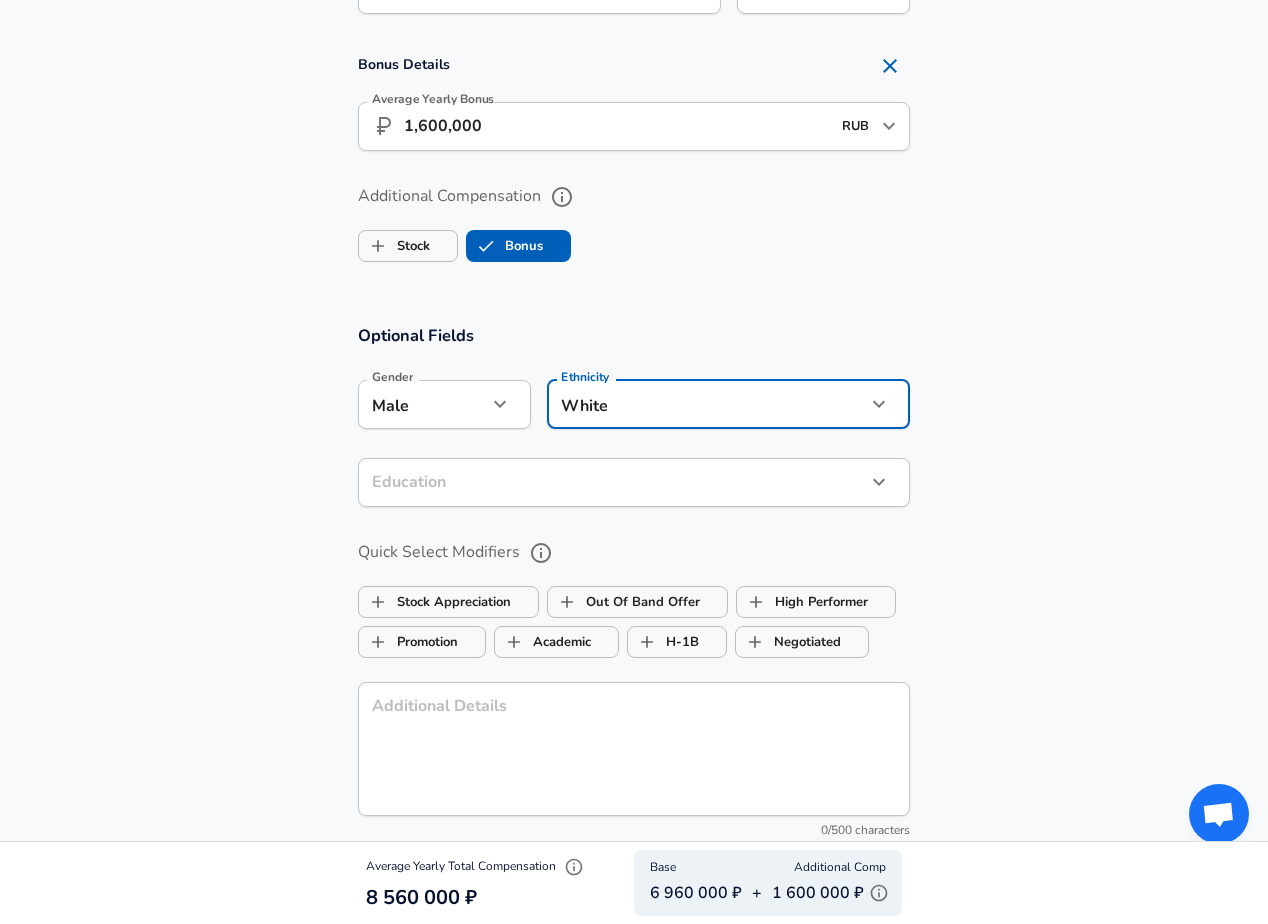click on "Restart Add Your Salary Upload your offer letter to verify your submission Enhance Privacy and Anonymity No Automatically hides specific fields until there are enough submissions to safely display the full details. More Details Based on your submission and the data points that we have already collected, we will automatically hide and anonymize specific fields if there aren't enough data points to remain sufficiently anonymous. Company & Title Information Enter the company you received your offer from Company Yandex Company Select the title that closest resembles your official title. This should be similar to the title that was present on your offer letter. Title Software Engineer Title Select a job family that best fits your role. If you can't find one, select 'Other' to enter a custom job family Job Family Software Engineer Job Family Select a Specialization that best fits your role. If you can't find one, select 'Other' to enter a custom specialization Select Specialization Select Specialization" at bounding box center [634, -1118] 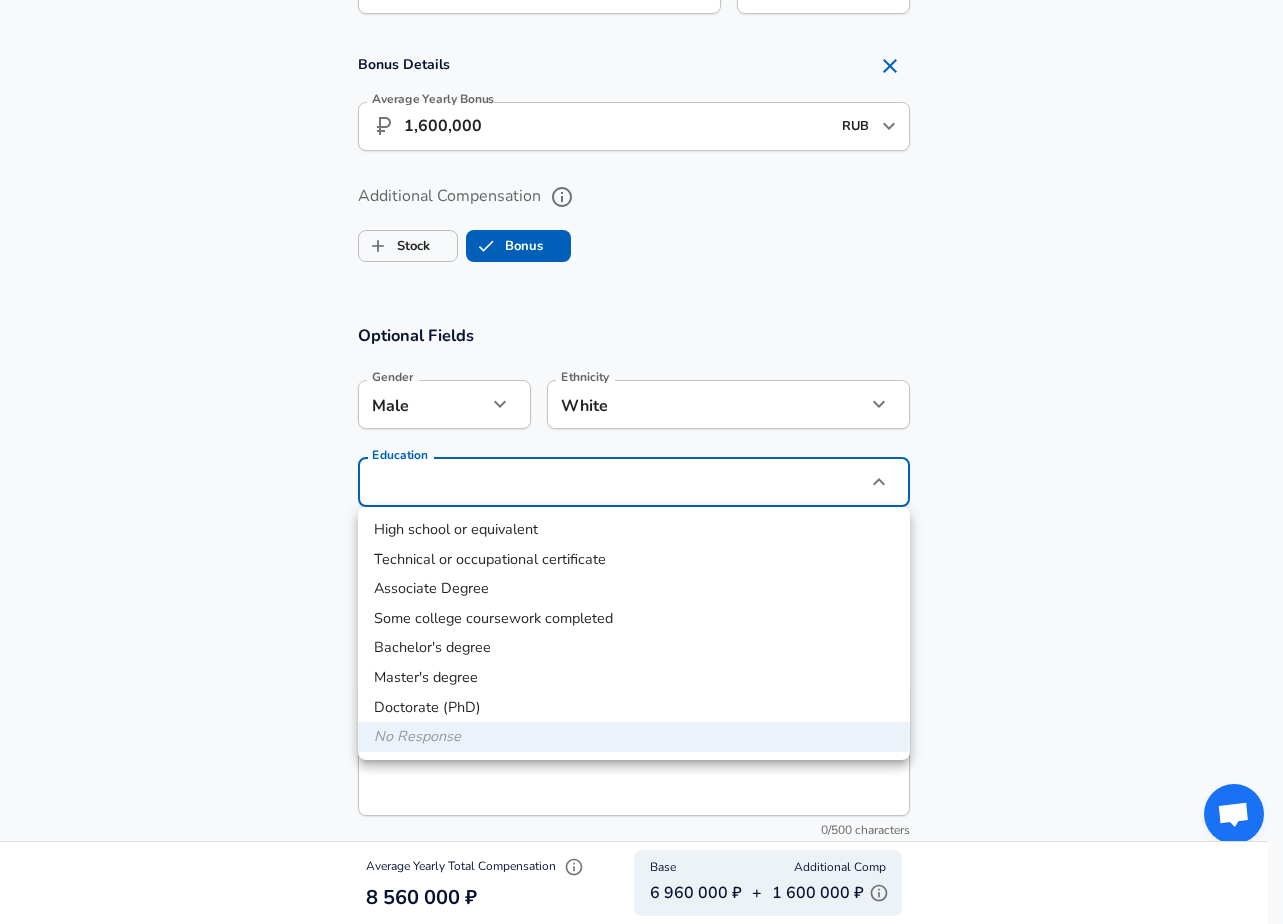 click on "Master's degree" at bounding box center (634, 678) 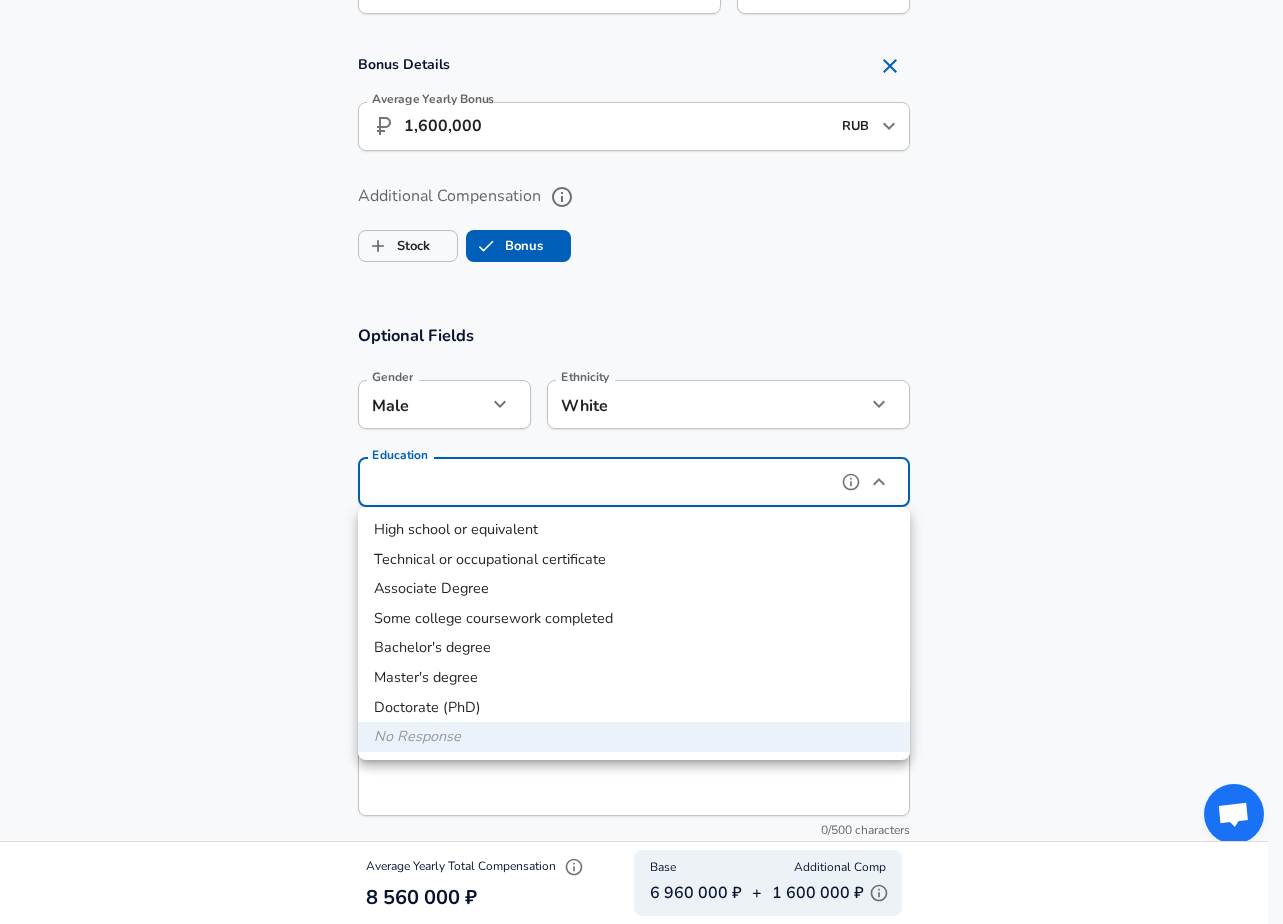 type on "Masters degree" 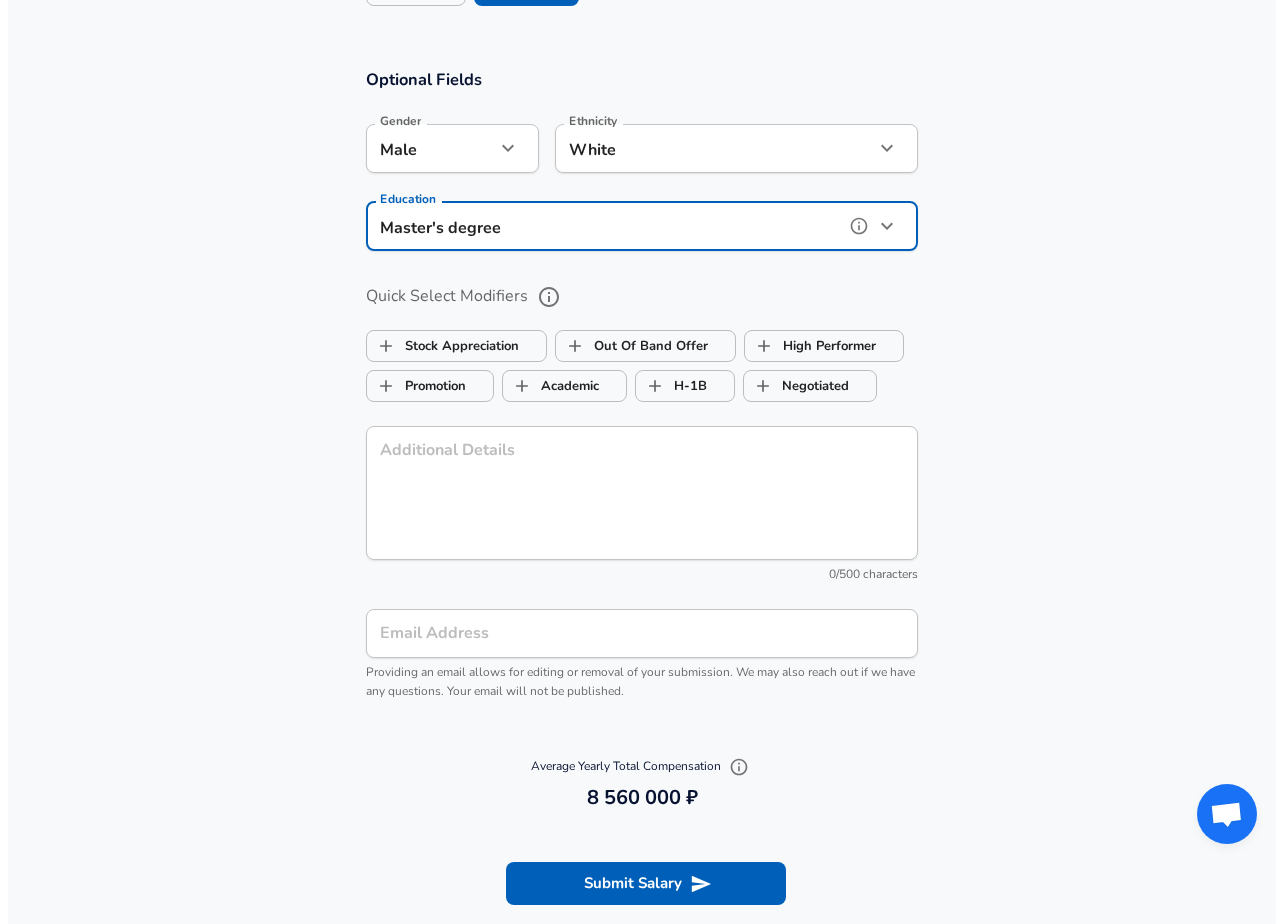 scroll, scrollTop: 2008, scrollLeft: 0, axis: vertical 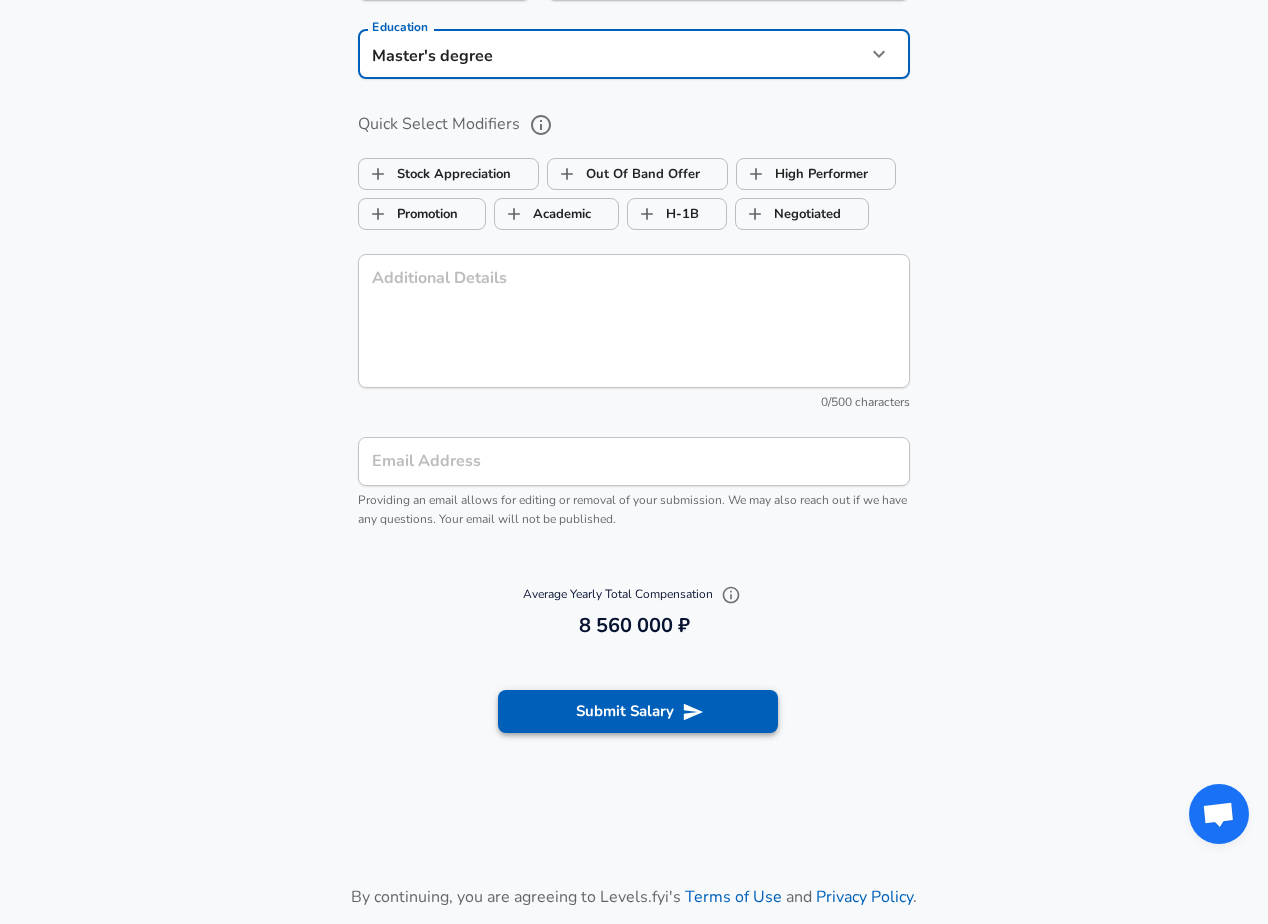 click on "Submit Salary" at bounding box center [638, 711] 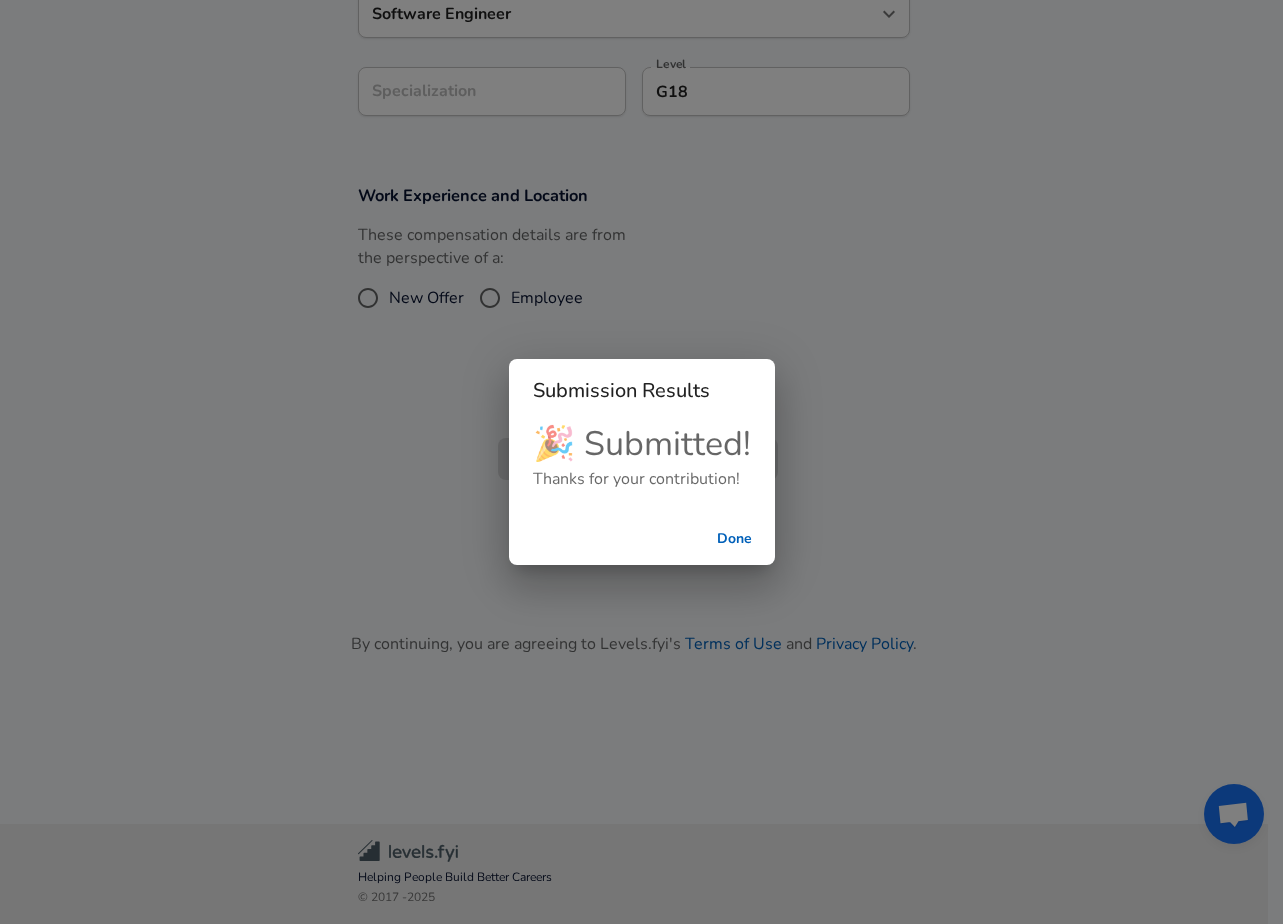scroll, scrollTop: 348, scrollLeft: 0, axis: vertical 